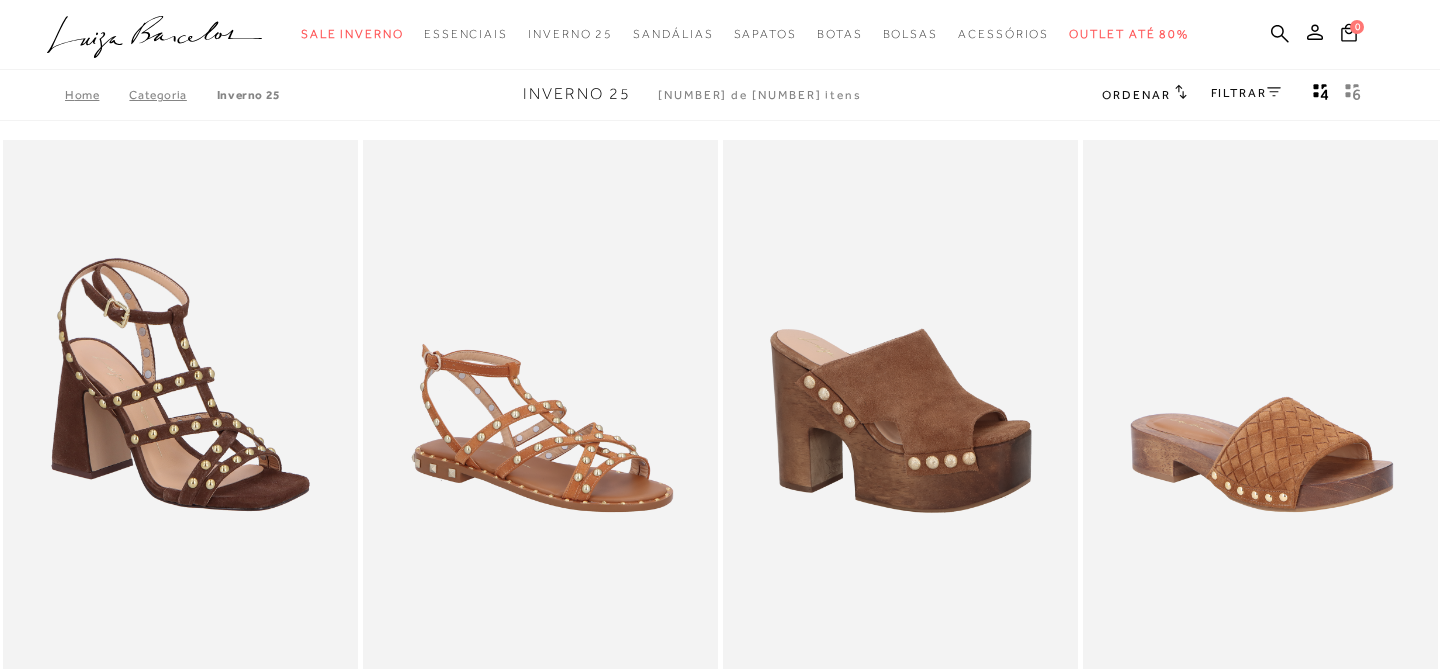 scroll, scrollTop: 0, scrollLeft: 0, axis: both 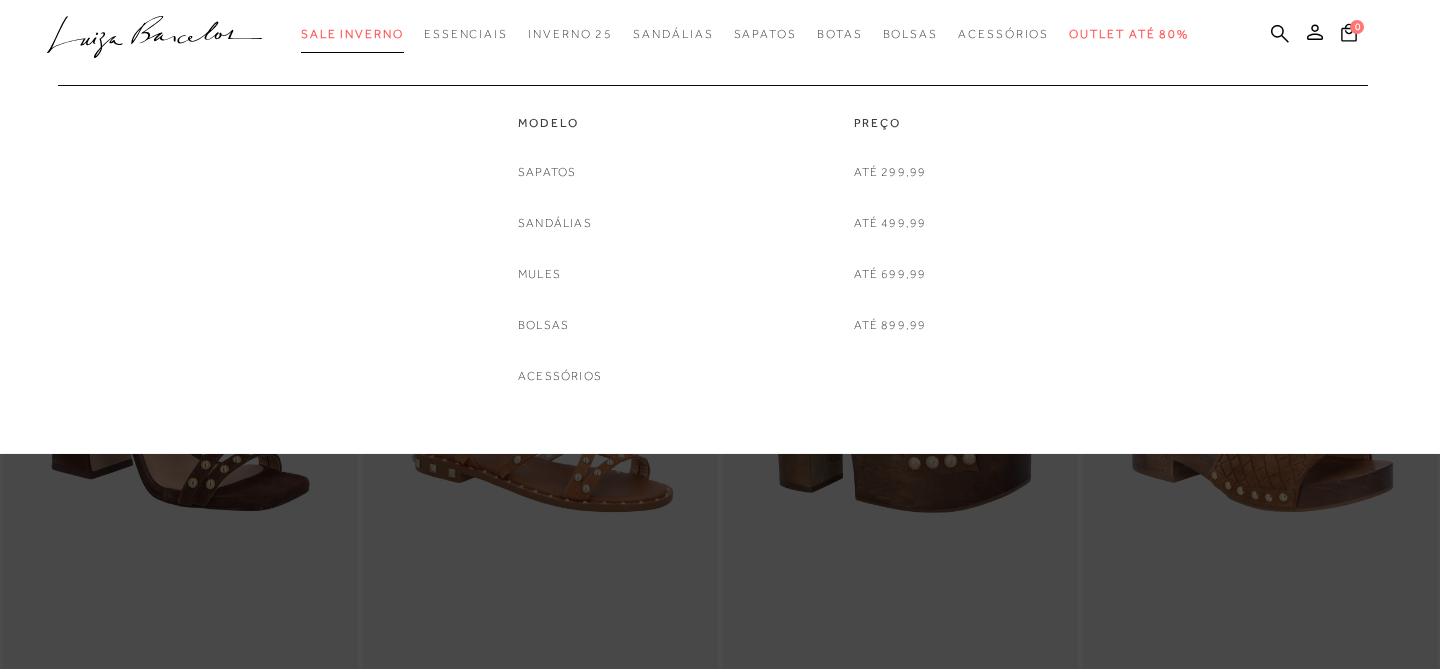 click on "Sale Inverno" at bounding box center [352, 34] 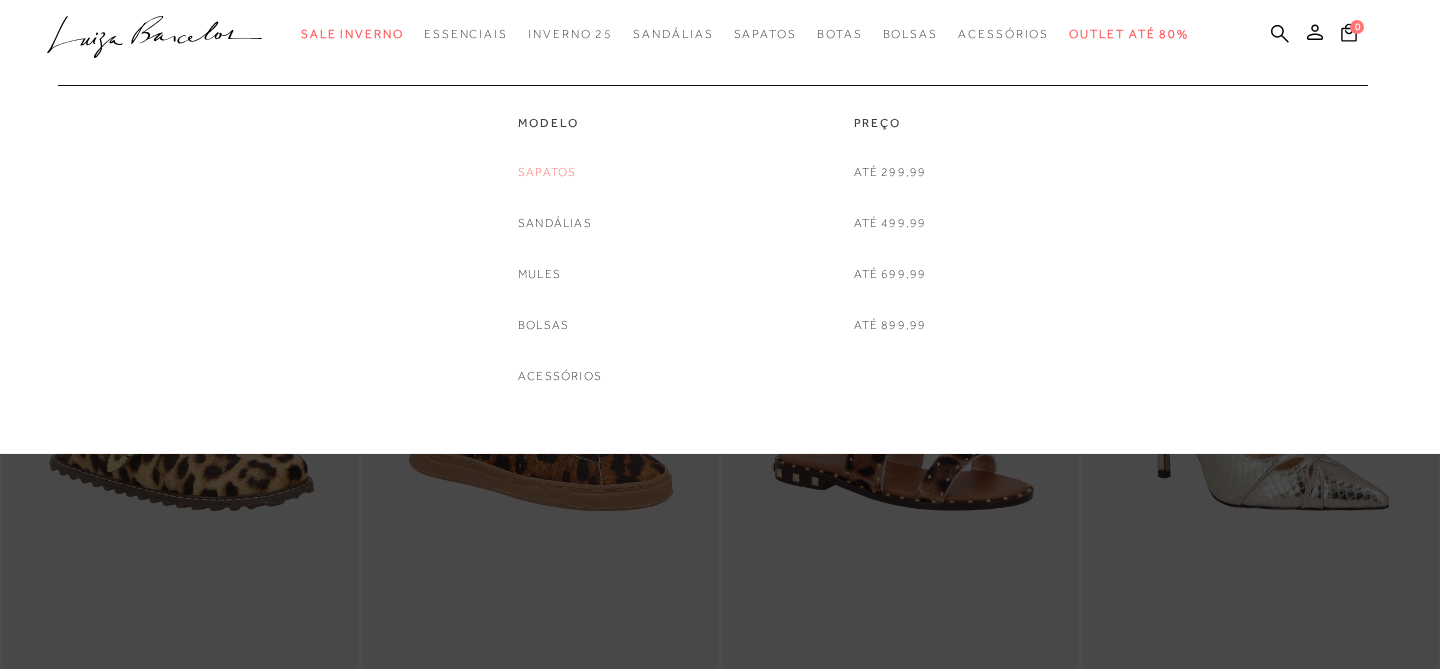 click on "Sapatos" at bounding box center [547, 172] 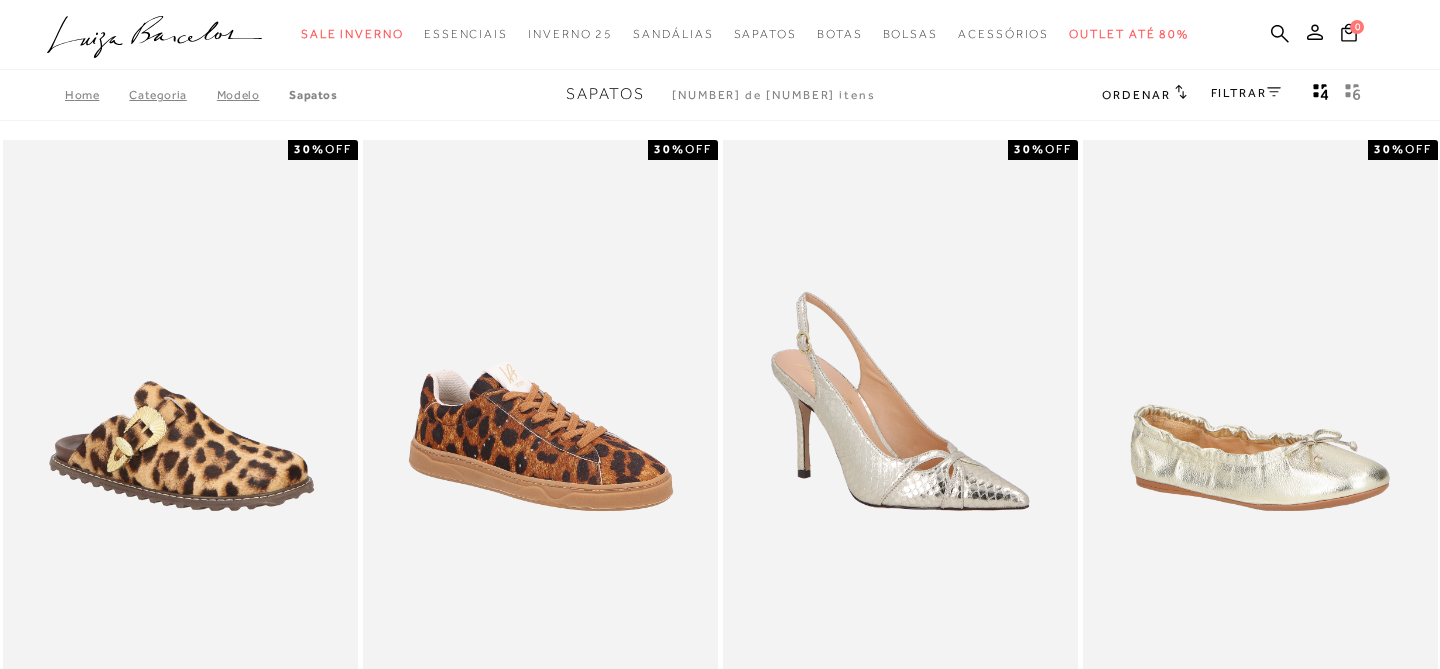 click on "FILTRAR" at bounding box center (1246, 93) 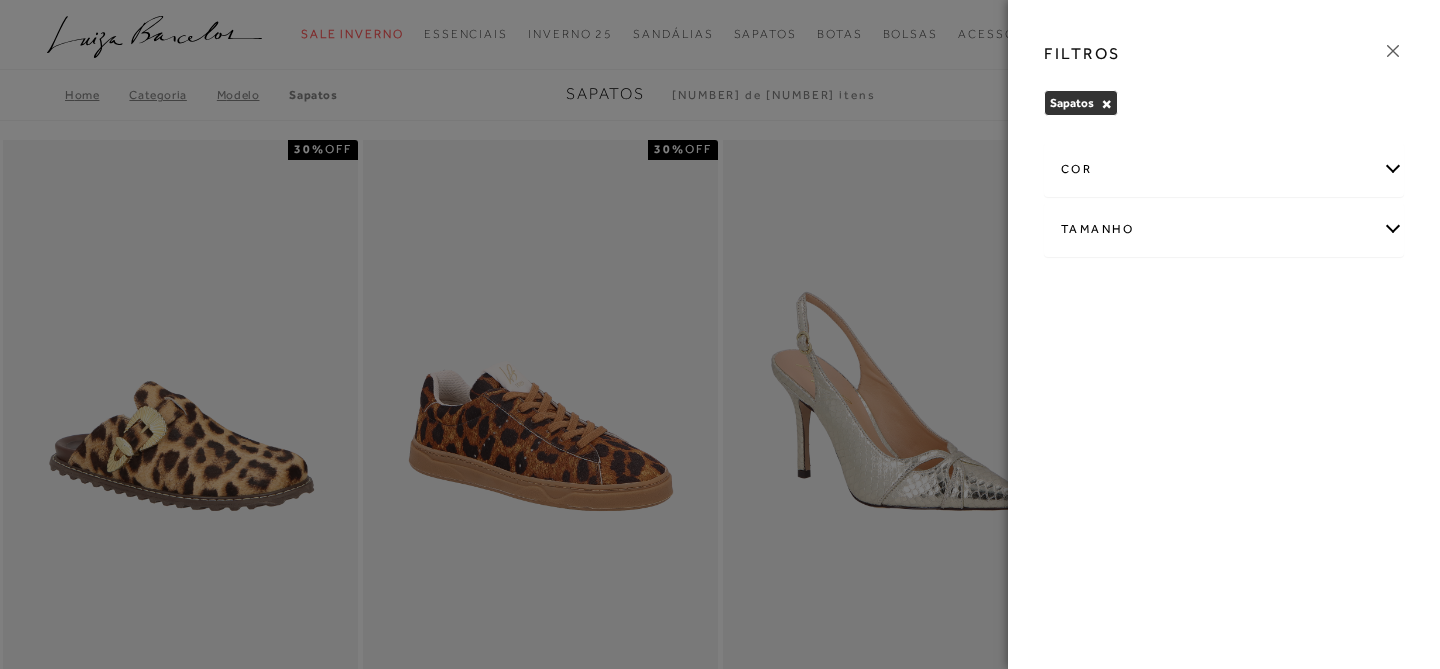 click on "Tamanho" at bounding box center [1224, 229] 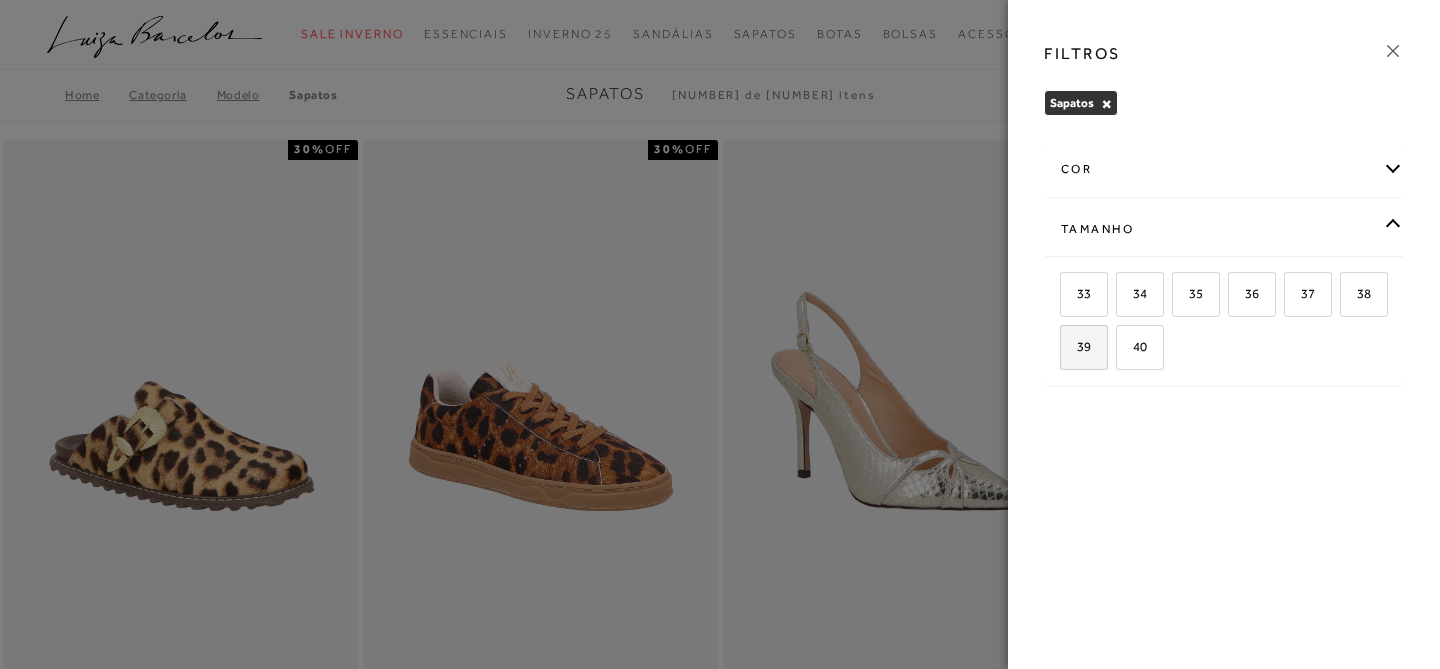 click on "39" at bounding box center [1076, 346] 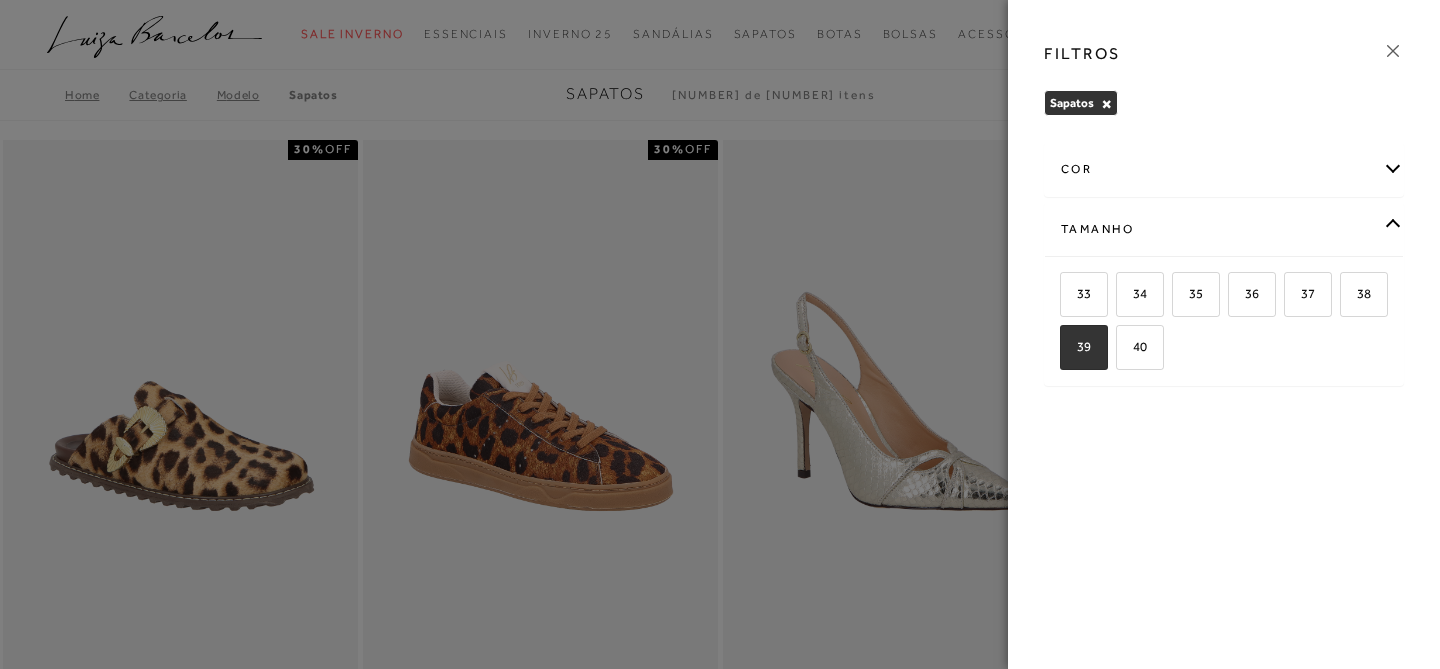 checkbox on "true" 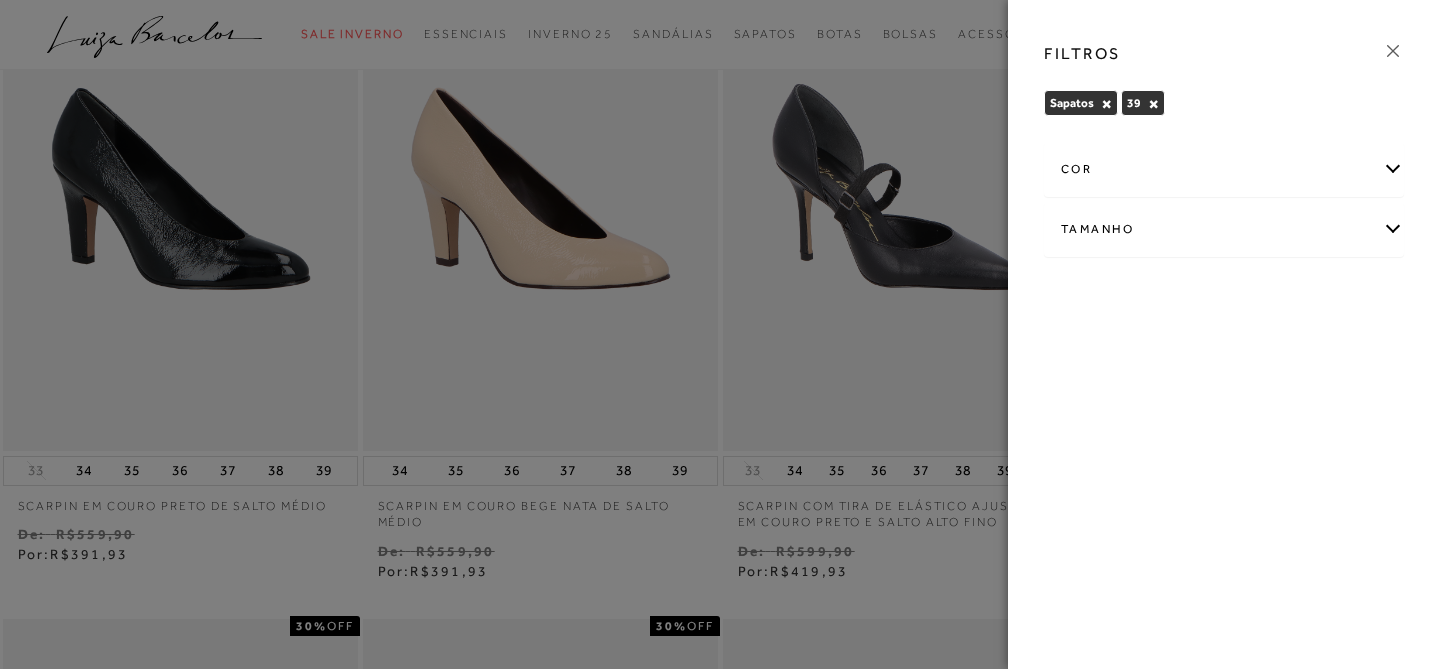 scroll, scrollTop: 1021, scrollLeft: 0, axis: vertical 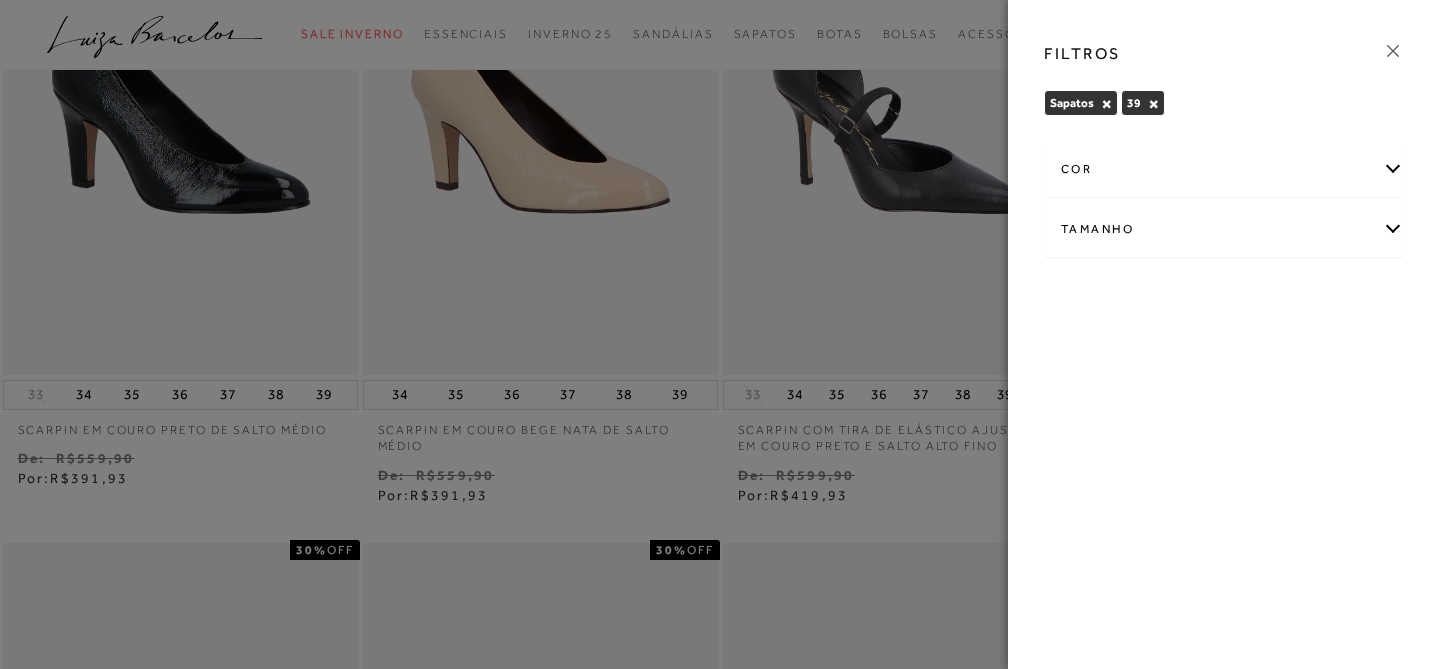 click at bounding box center (1393, 51) 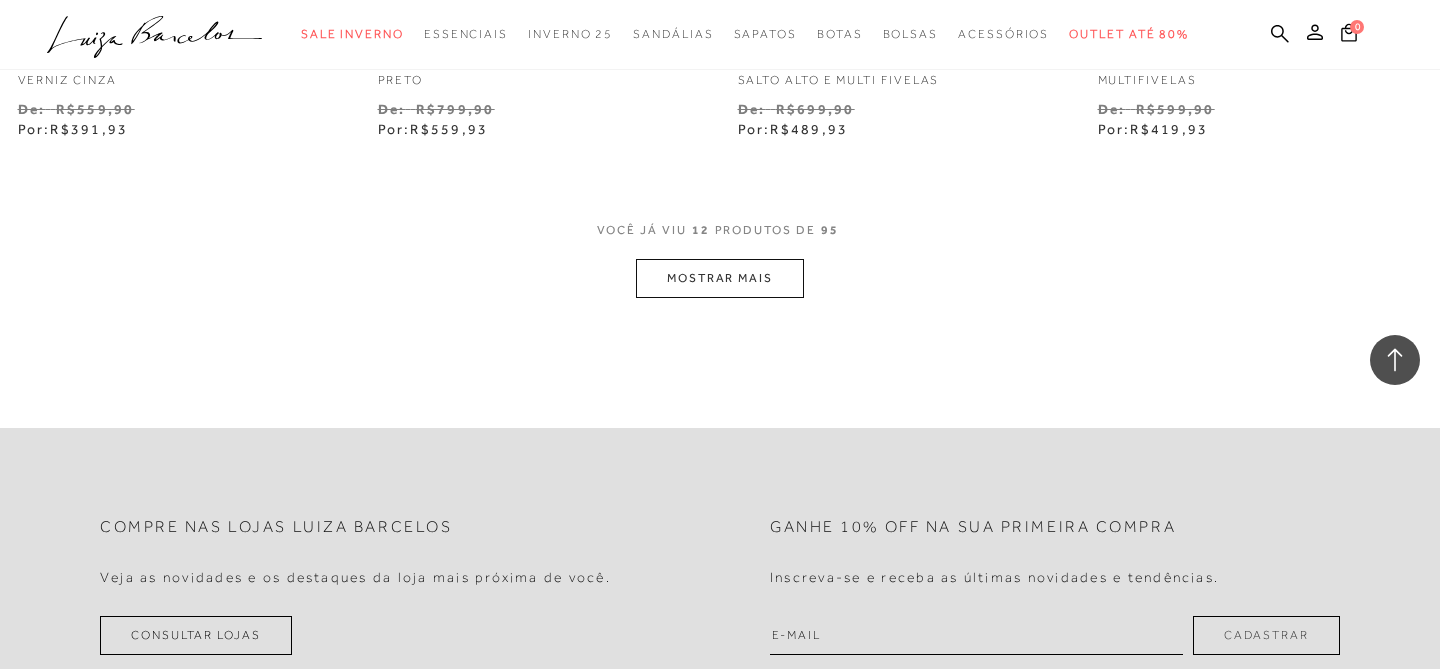 scroll, scrollTop: 2092, scrollLeft: 0, axis: vertical 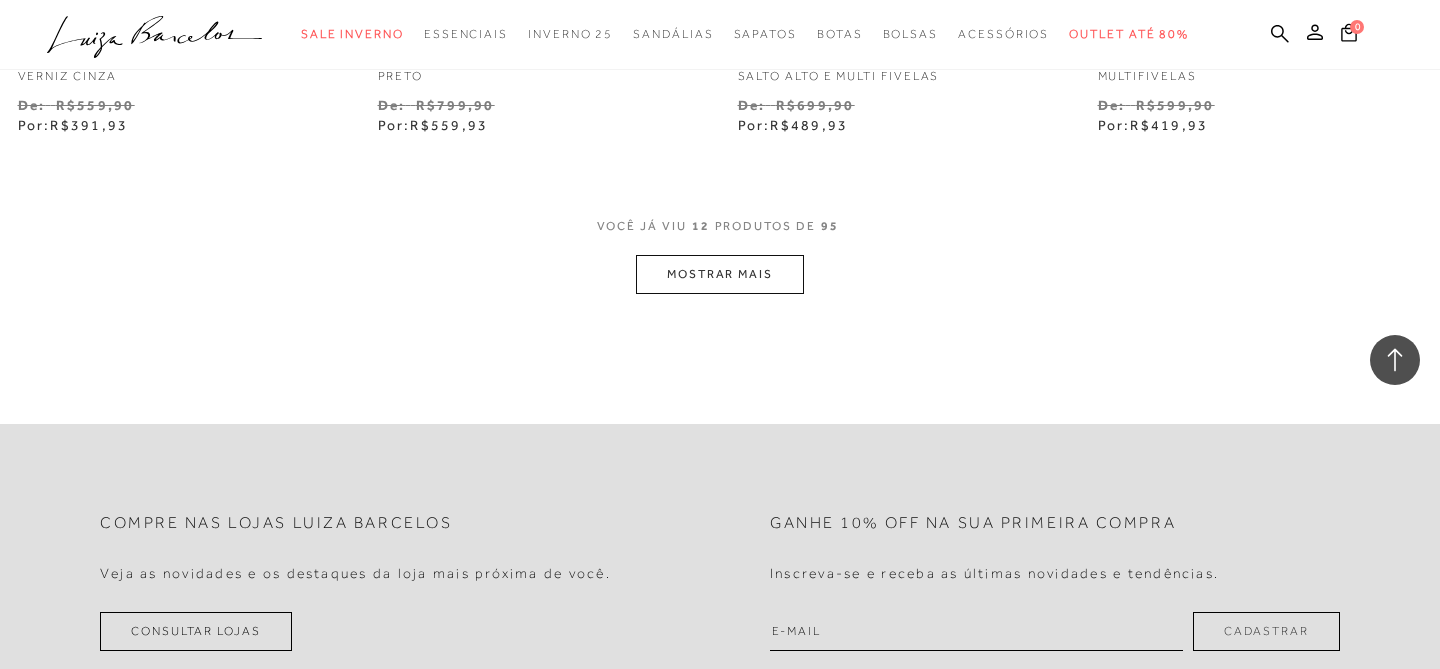 click on "MOSTRAR MAIS" at bounding box center (720, 274) 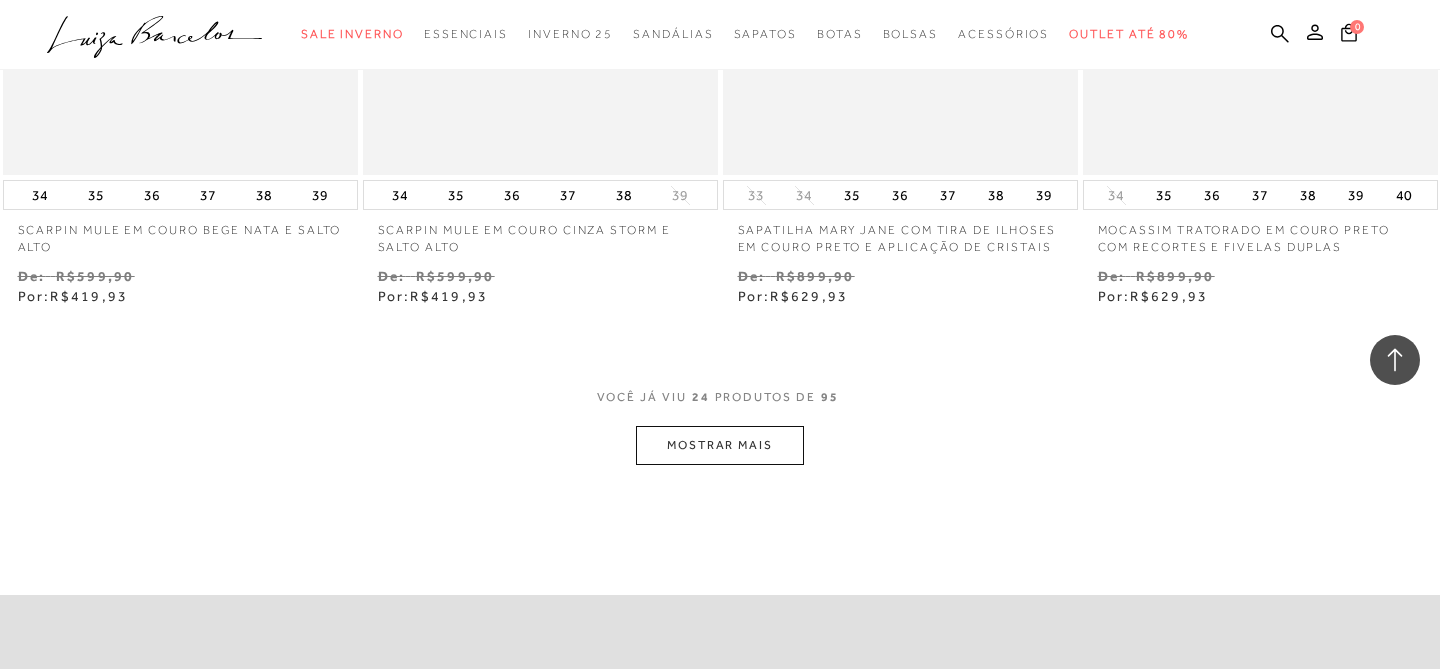 scroll, scrollTop: 4153, scrollLeft: 0, axis: vertical 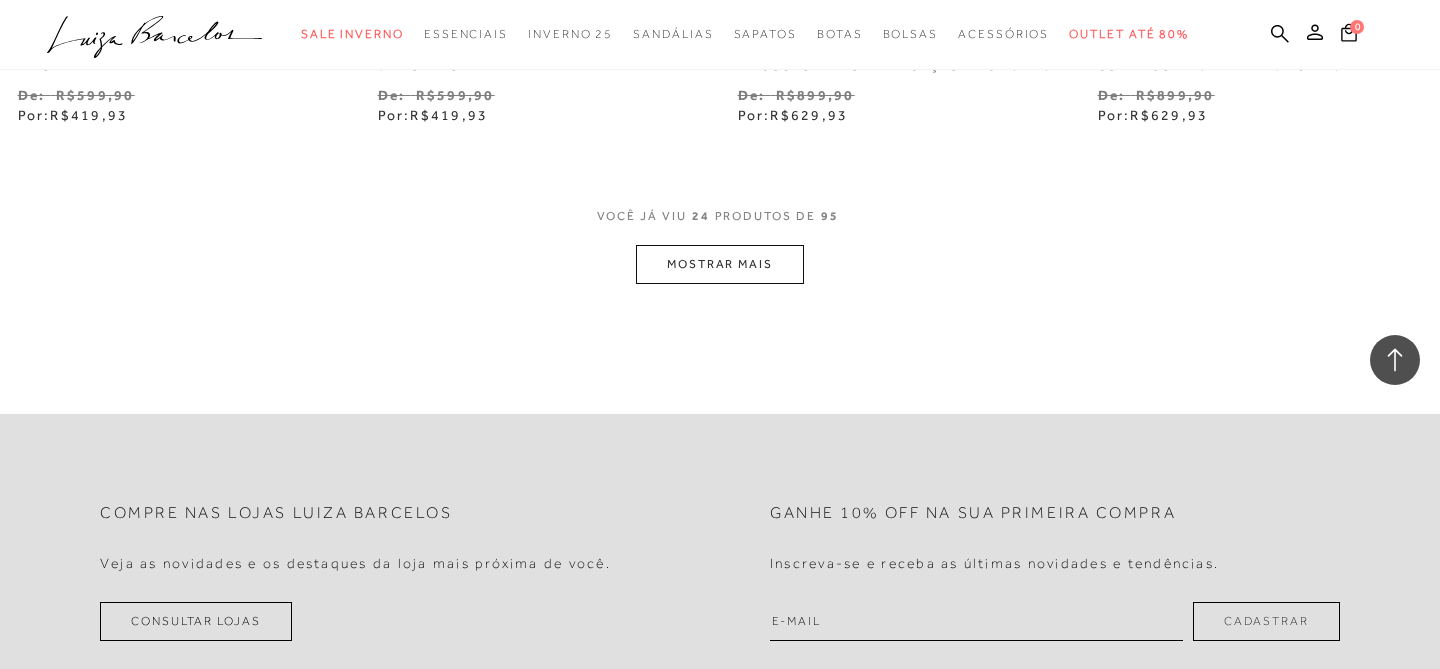 click on "MOSTRAR MAIS" at bounding box center [720, 264] 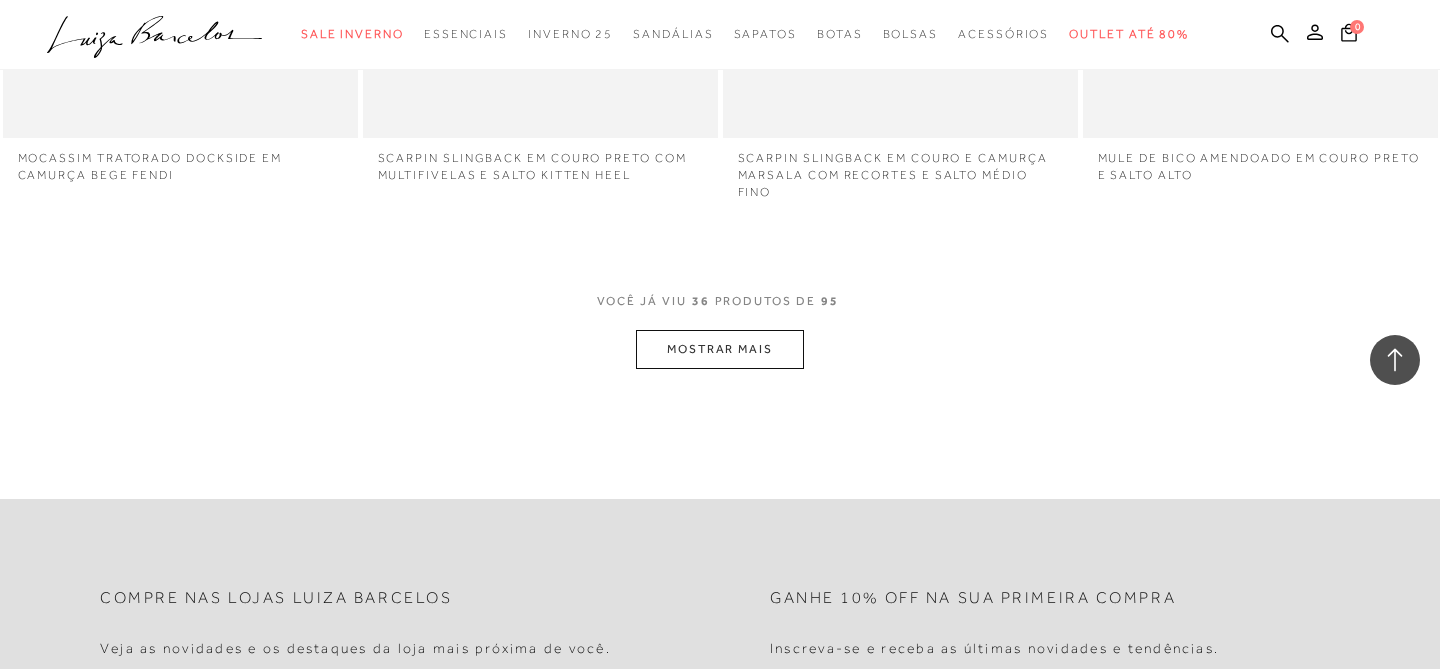 scroll, scrollTop: 5908, scrollLeft: 0, axis: vertical 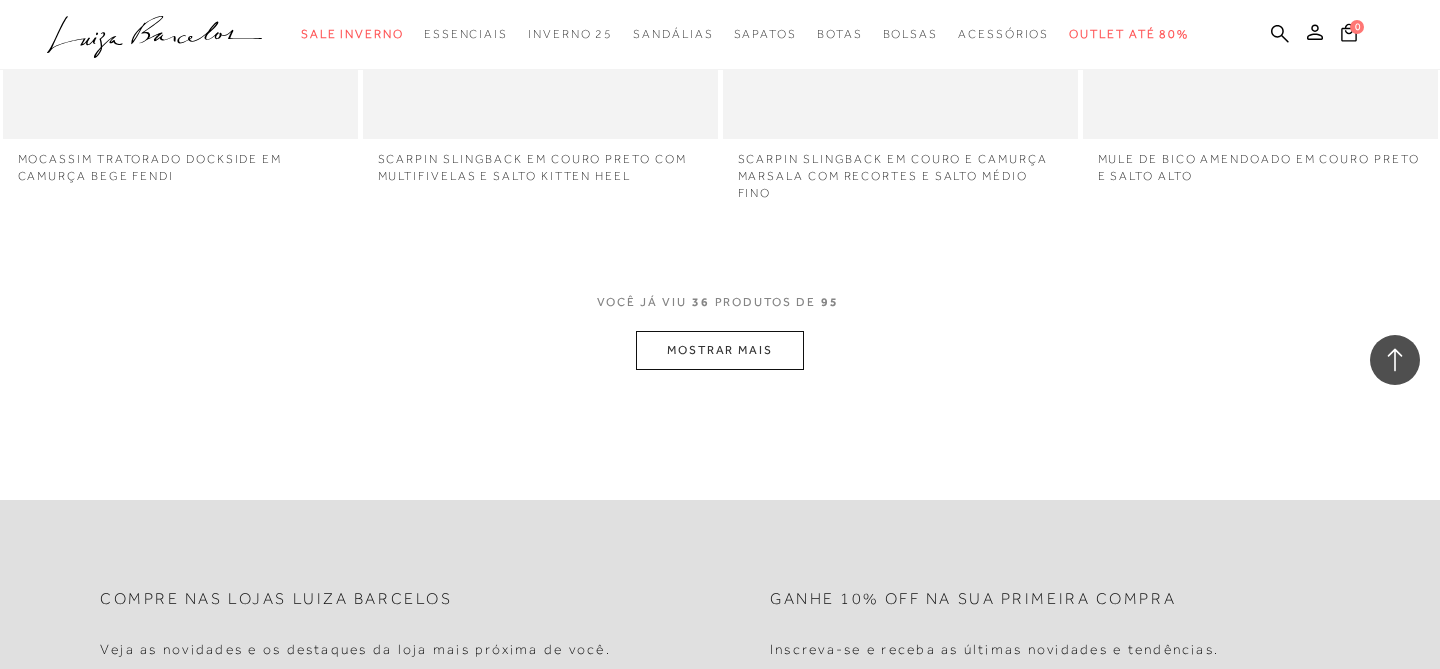 click on "MOSTRAR MAIS" at bounding box center (720, 350) 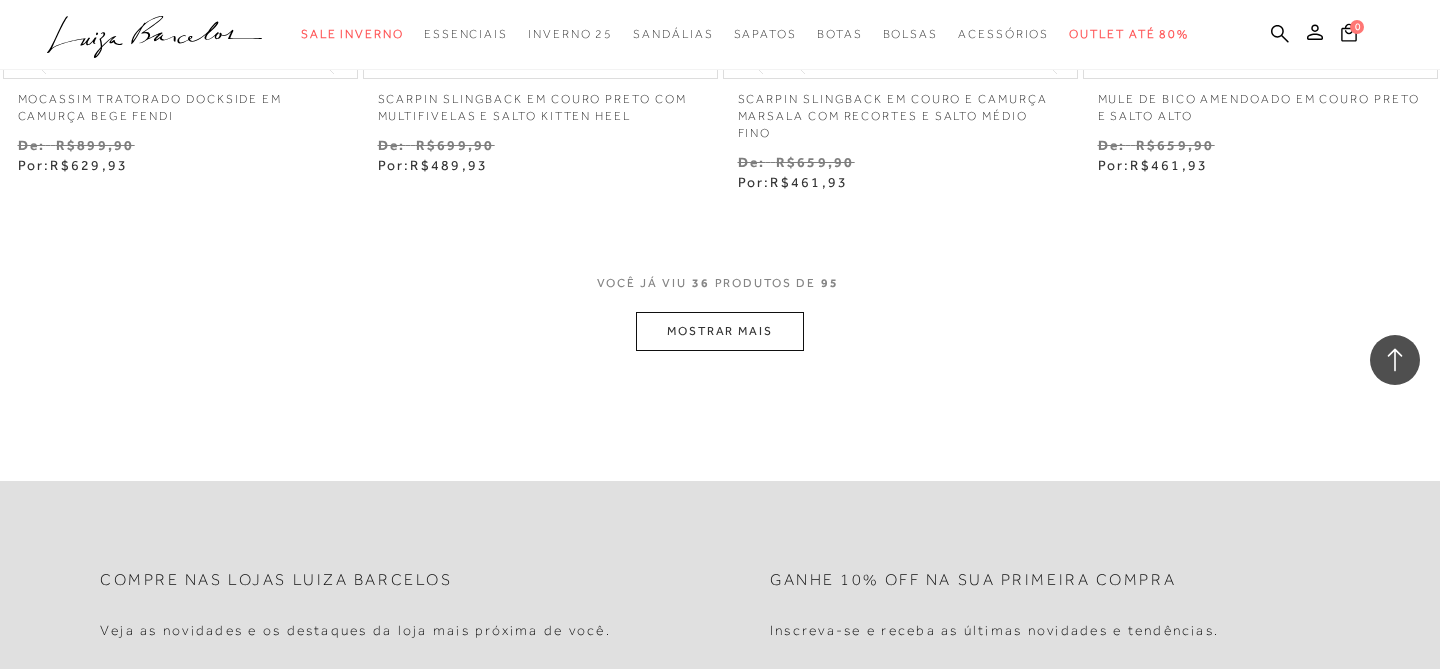 scroll, scrollTop: 6158, scrollLeft: 0, axis: vertical 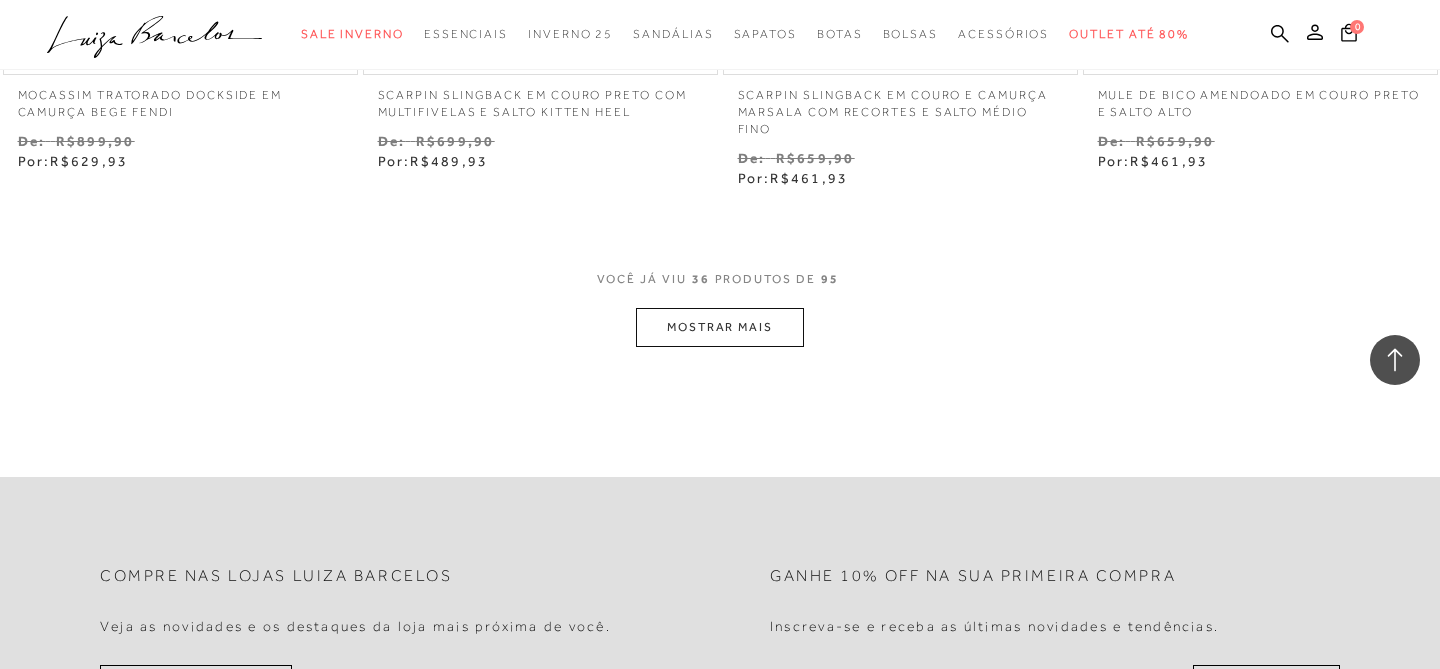 click on "MOSTRAR MAIS" at bounding box center [720, 327] 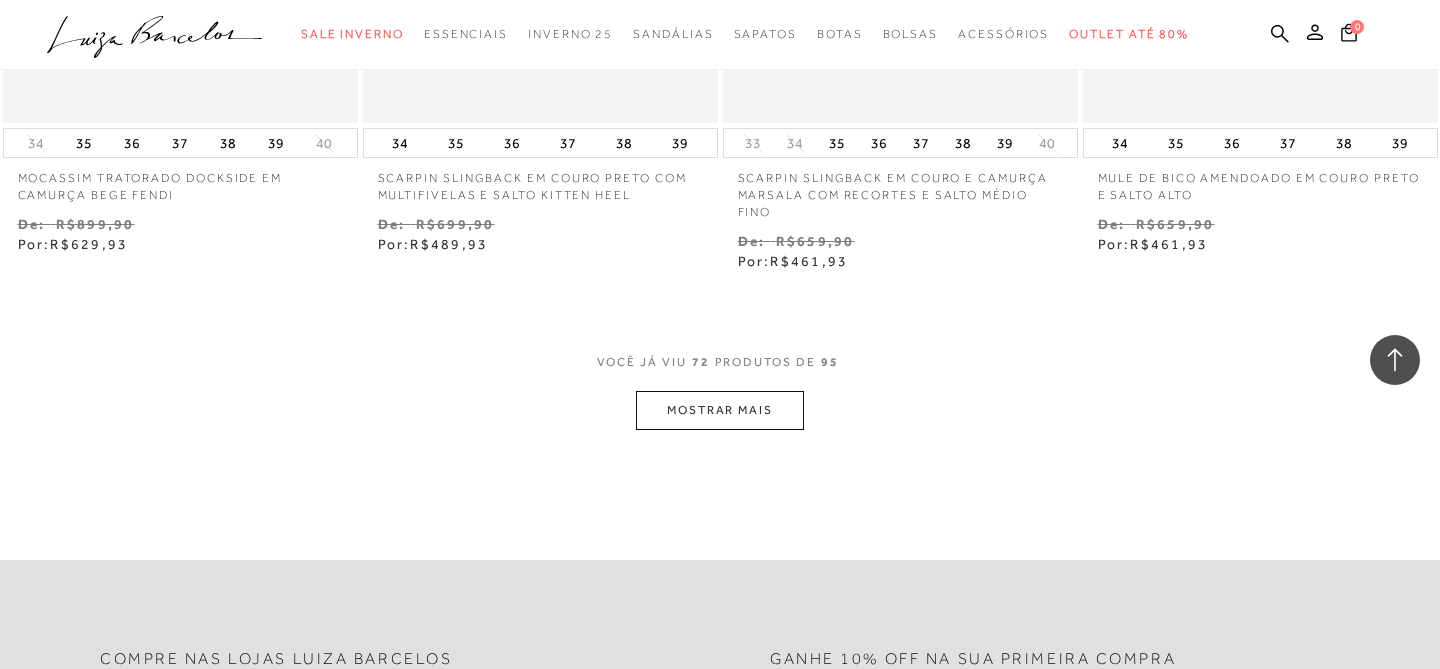 scroll, scrollTop: 6093, scrollLeft: 0, axis: vertical 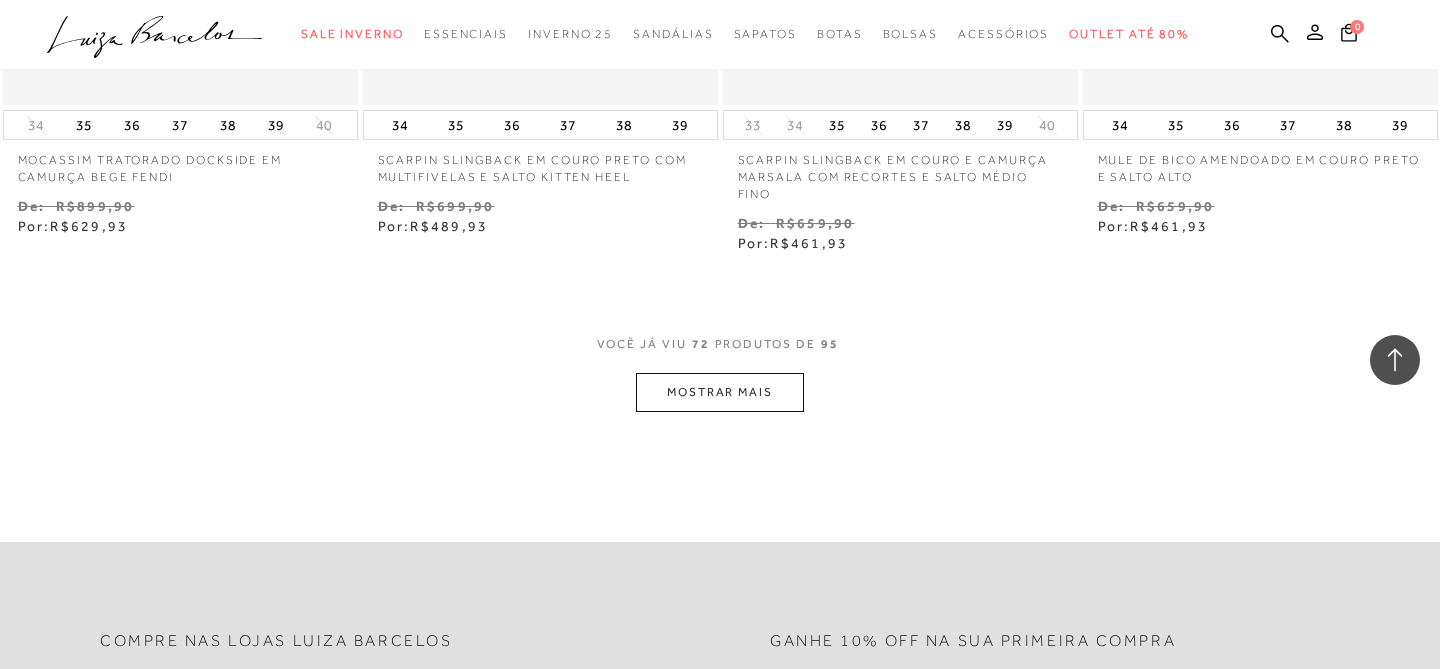 click on "MOSTRAR MAIS" at bounding box center (720, 392) 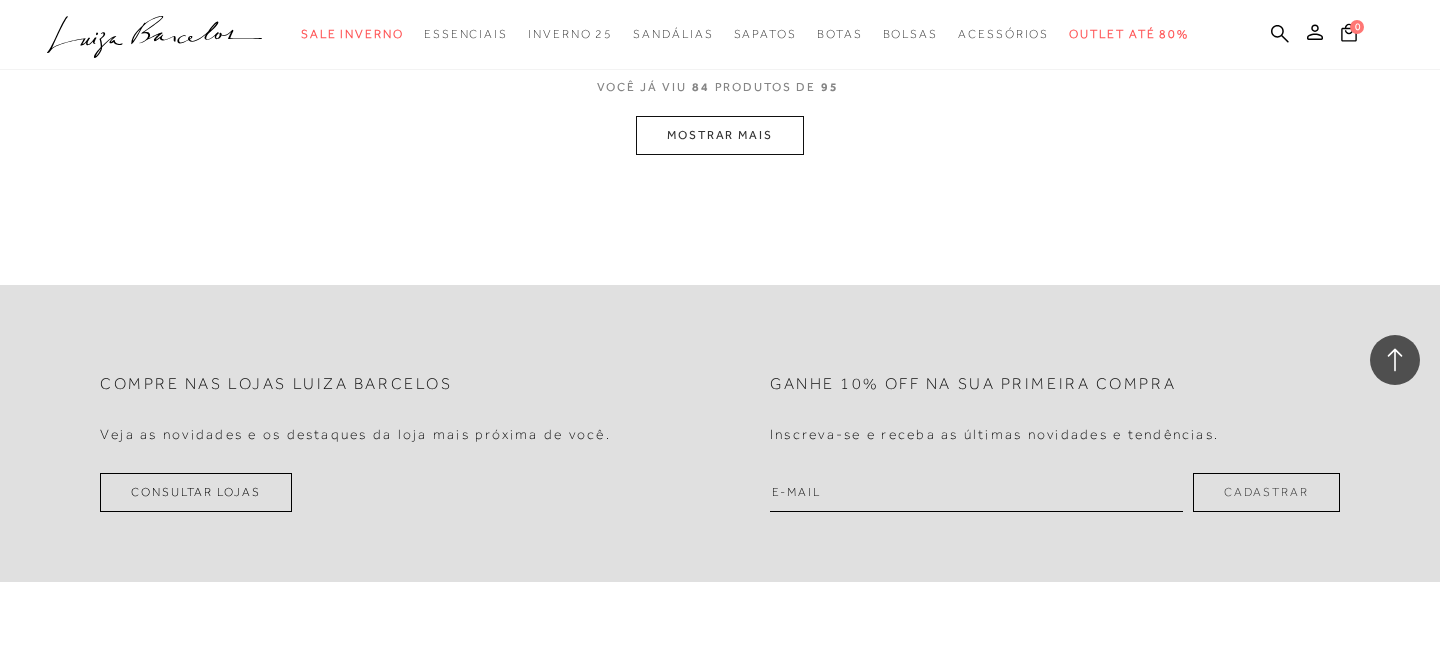 scroll, scrollTop: 8172, scrollLeft: 0, axis: vertical 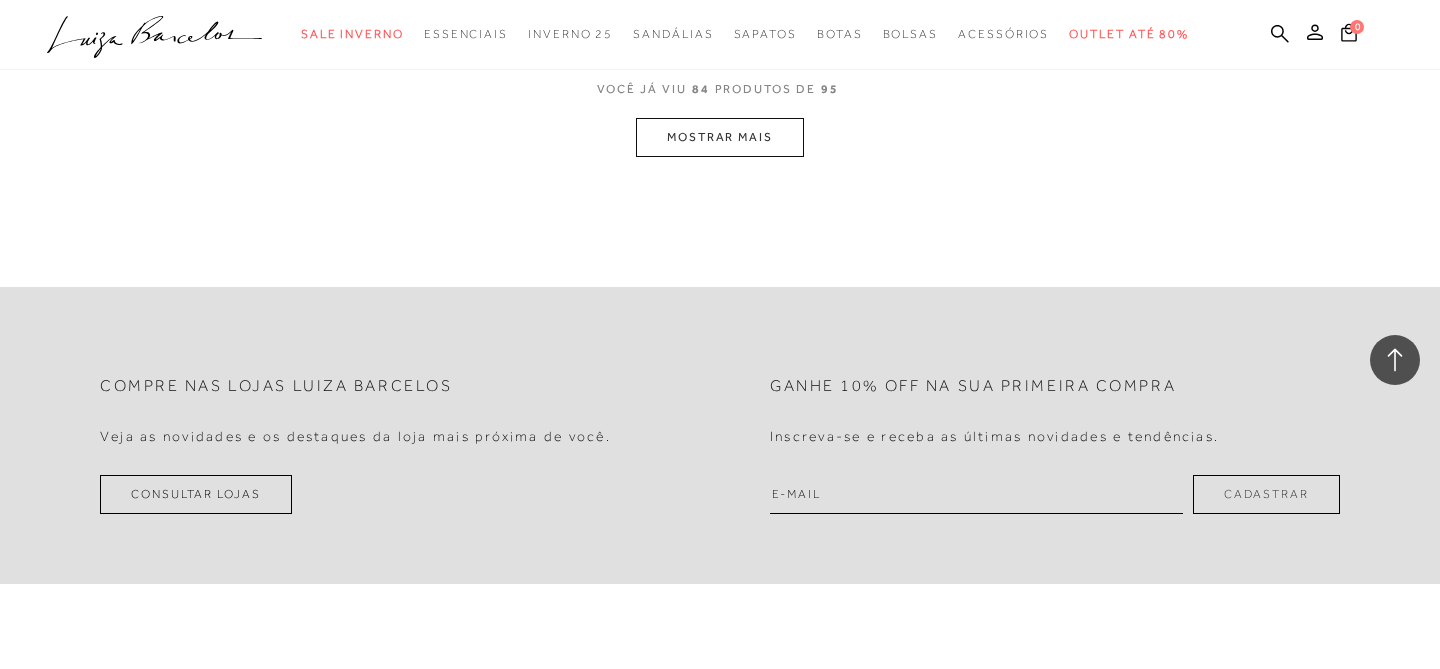 click on "MOSTRAR MAIS" at bounding box center [720, 137] 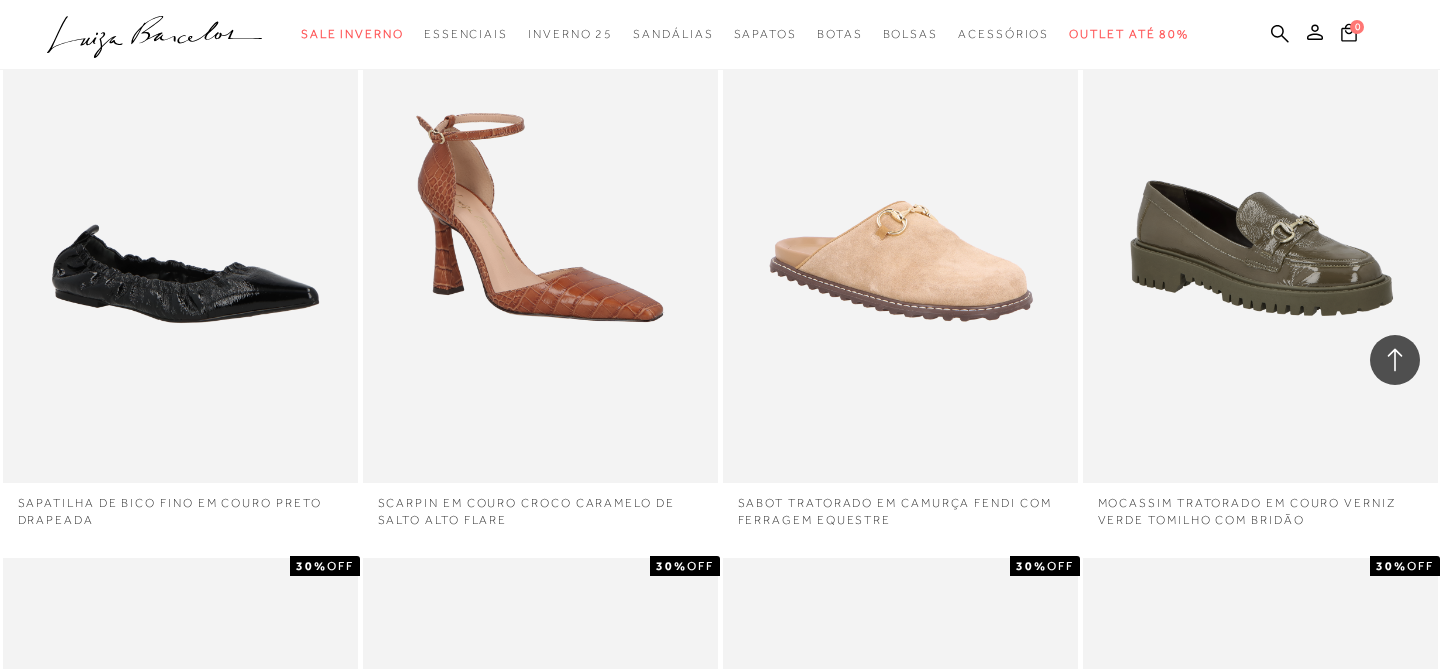 scroll, scrollTop: 7023, scrollLeft: 0, axis: vertical 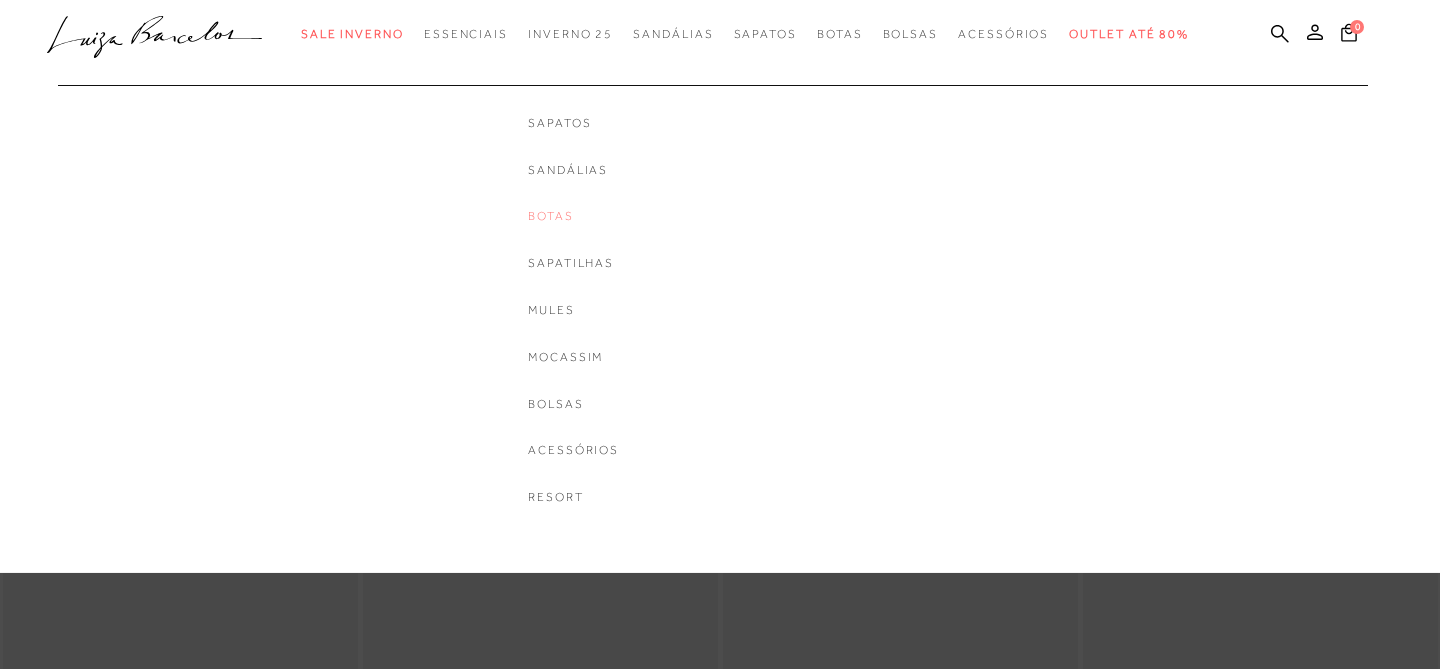 click on "Botas" at bounding box center [573, 216] 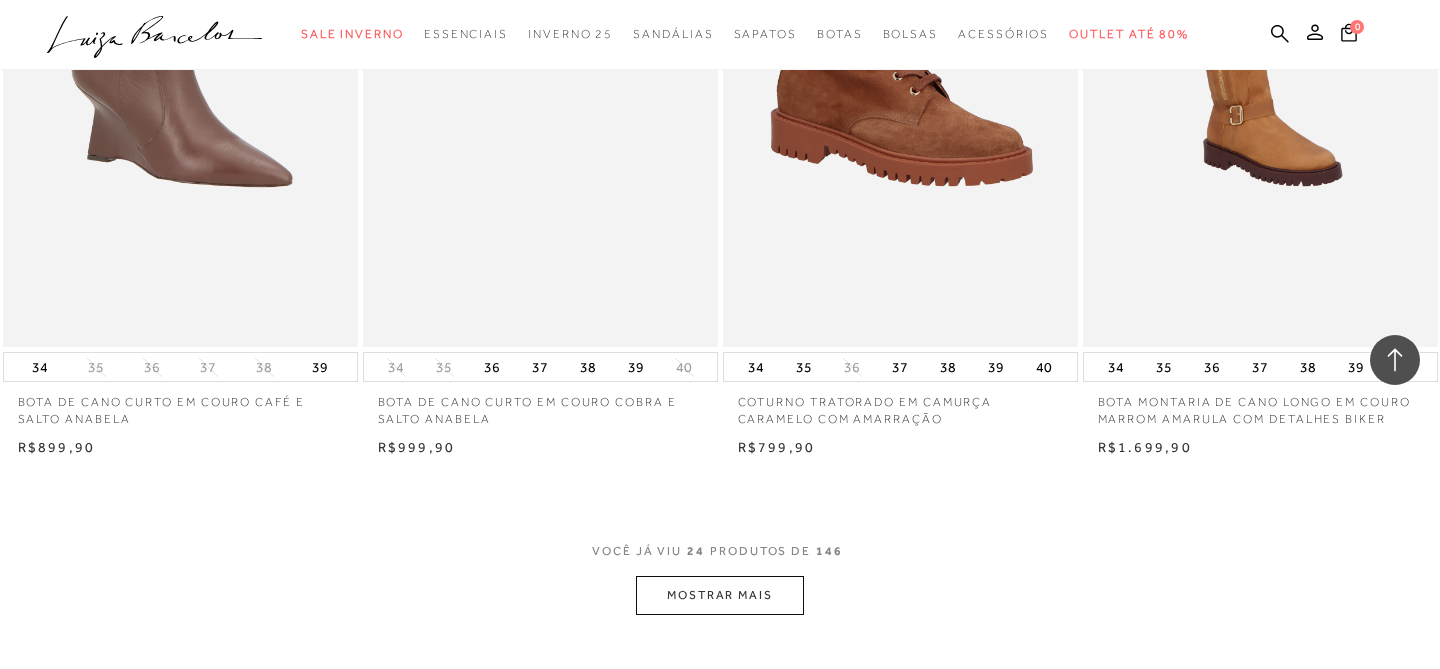 scroll, scrollTop: 3849, scrollLeft: 0, axis: vertical 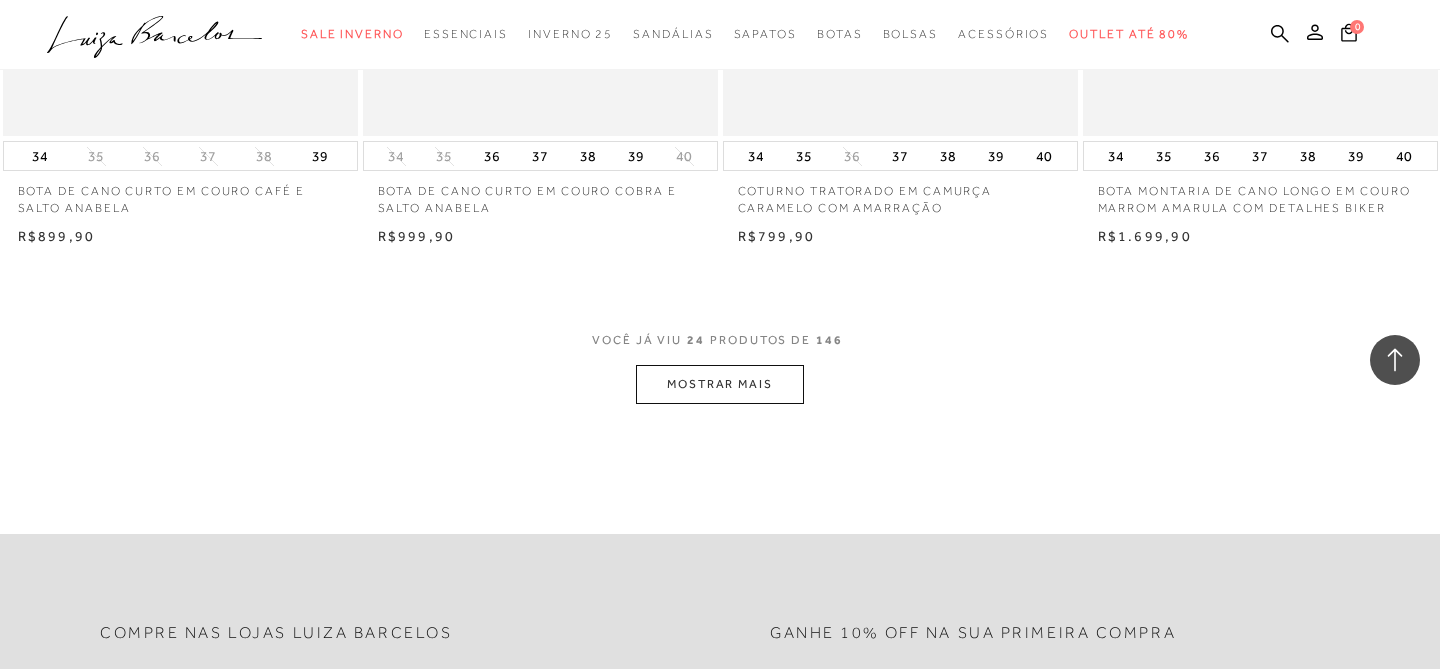 click on "MOSTRAR MAIS" at bounding box center (720, 384) 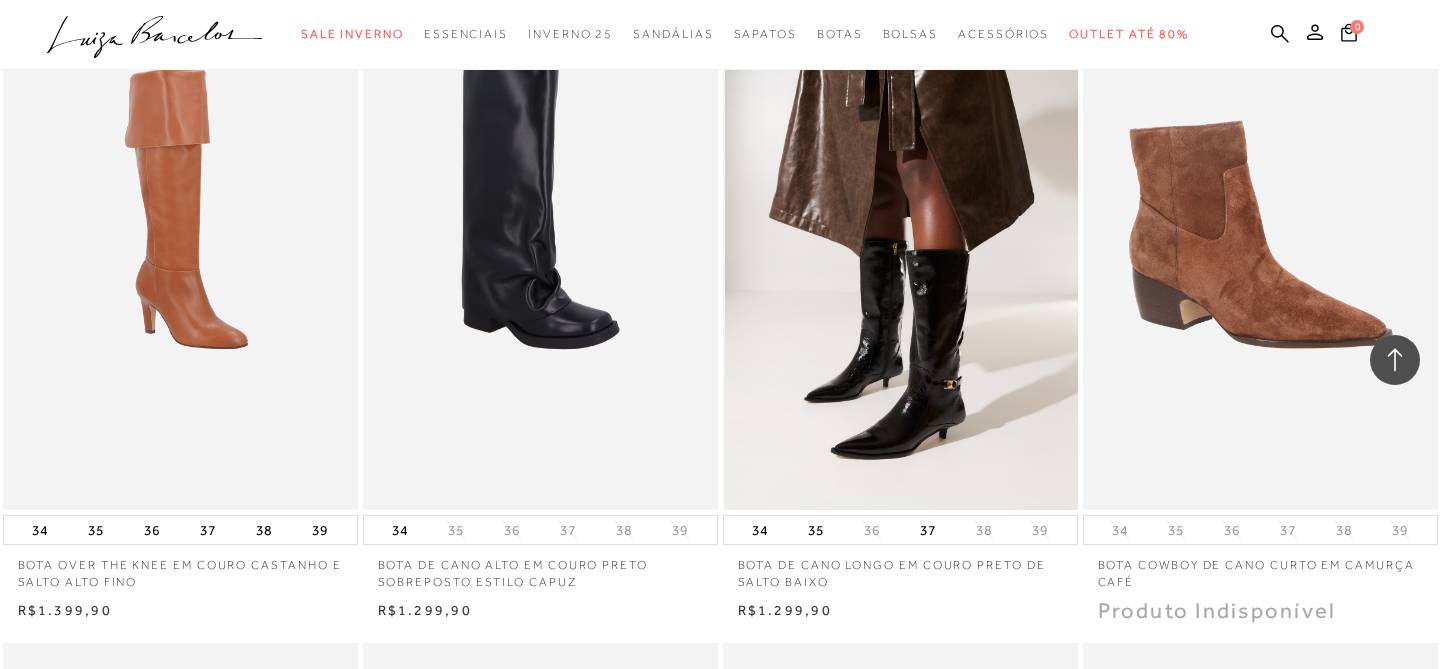scroll, scrollTop: 4142, scrollLeft: 0, axis: vertical 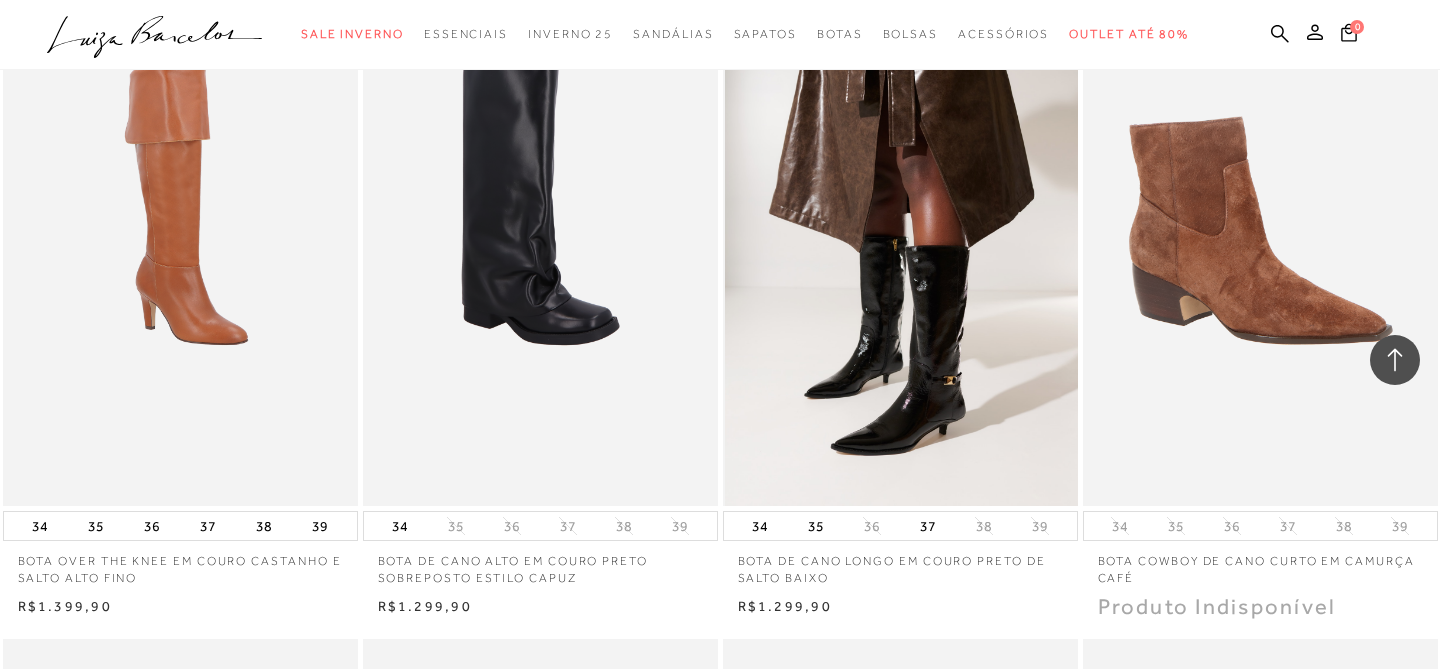 click at bounding box center (901, 240) 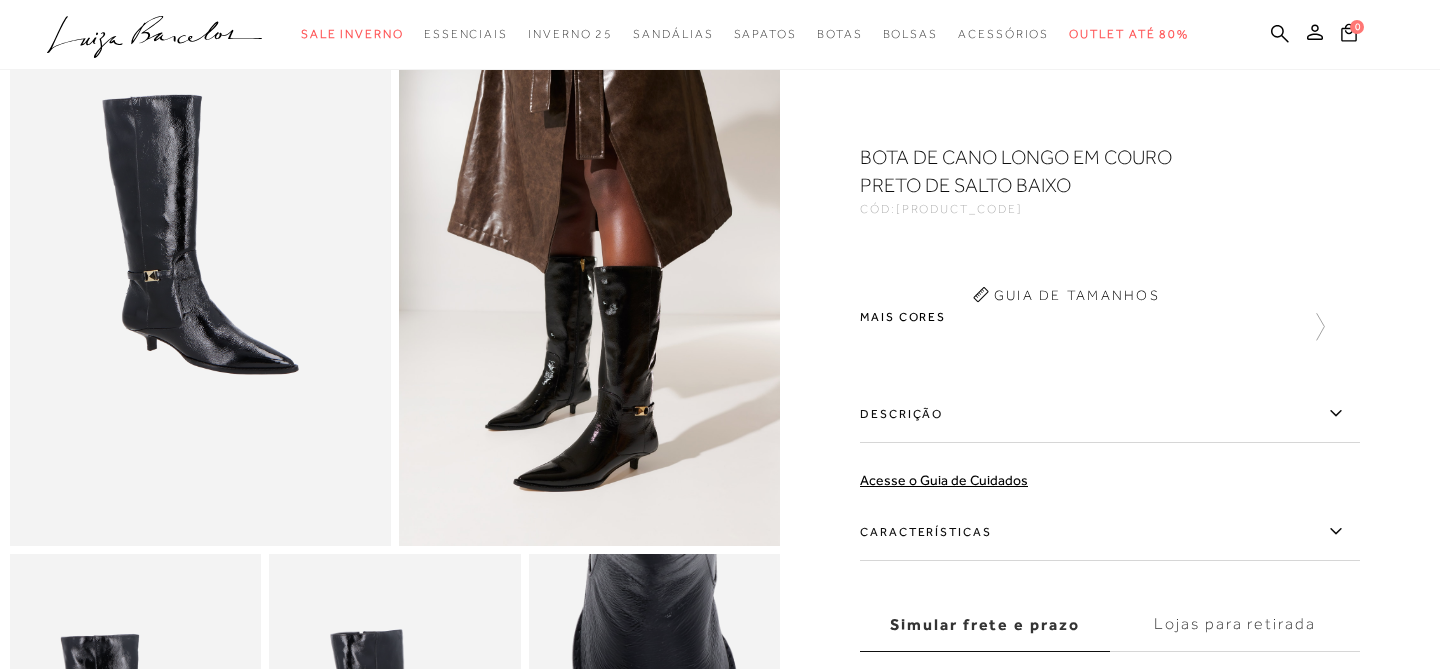 scroll, scrollTop: 0, scrollLeft: 0, axis: both 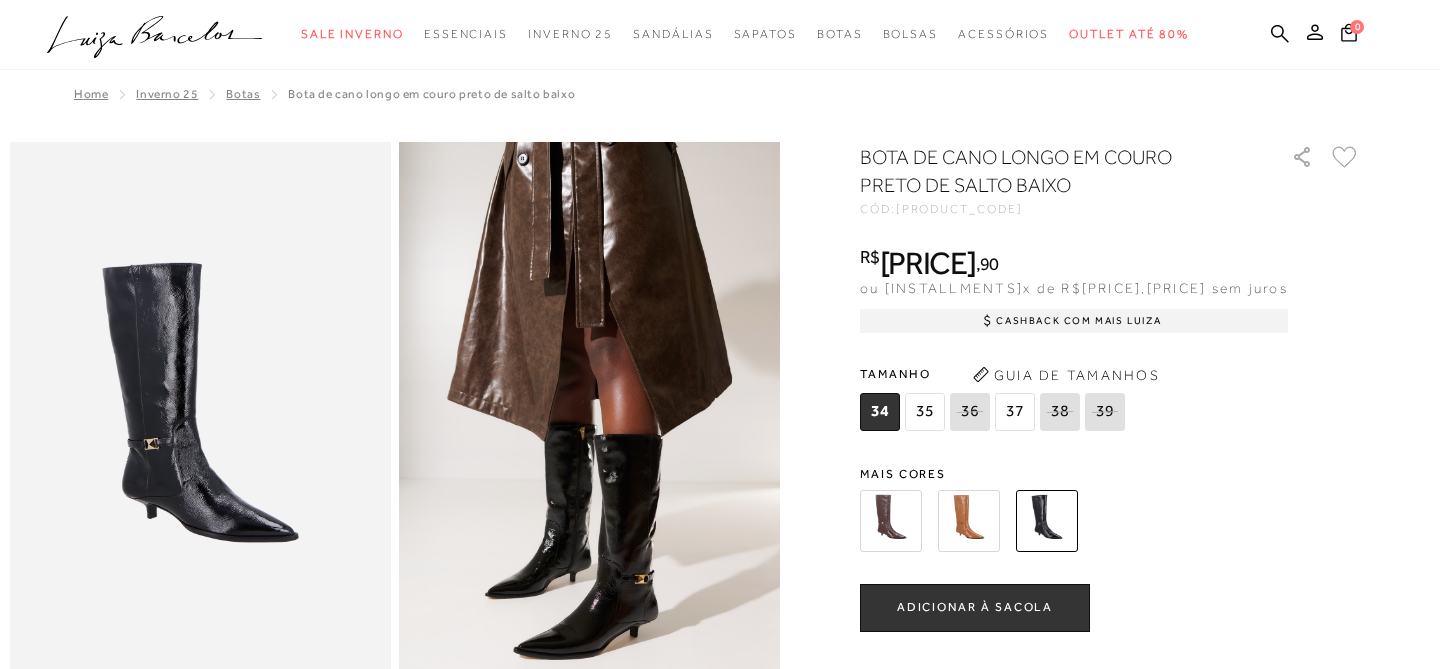 click at bounding box center (969, 521) 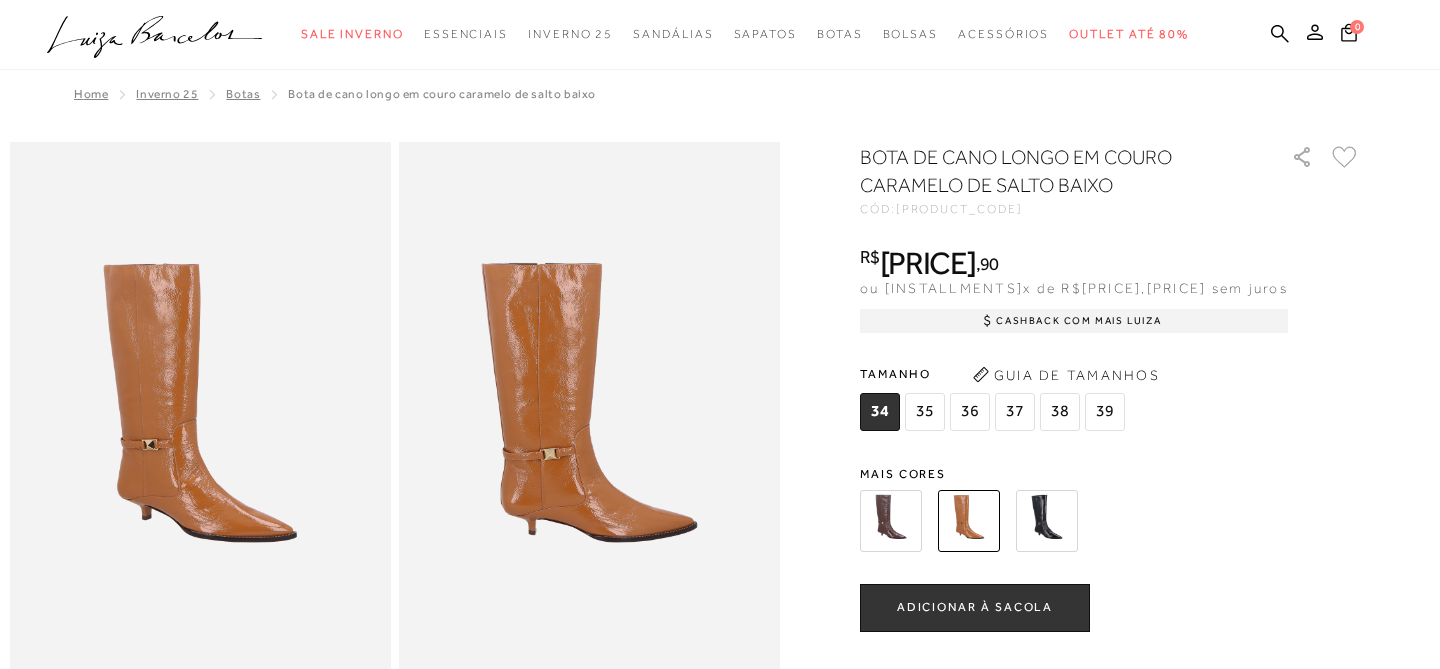 click at bounding box center [891, 521] 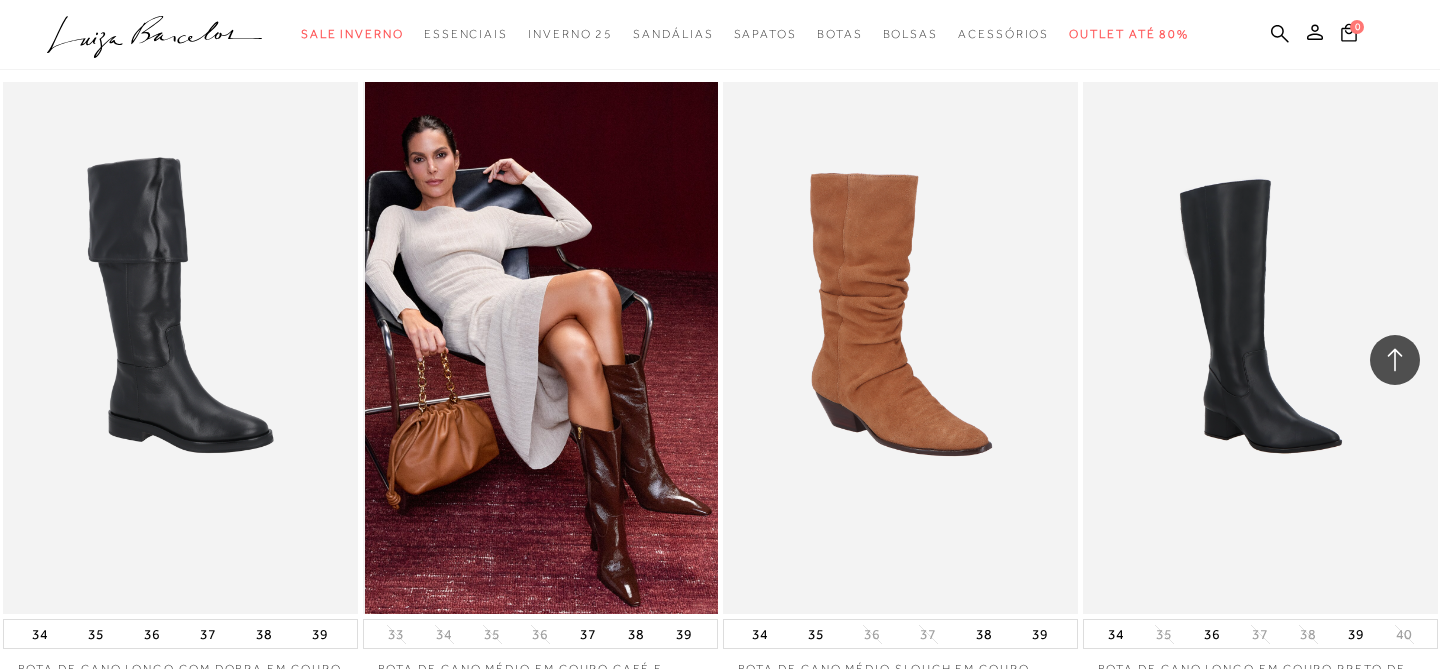 scroll, scrollTop: 6035, scrollLeft: 0, axis: vertical 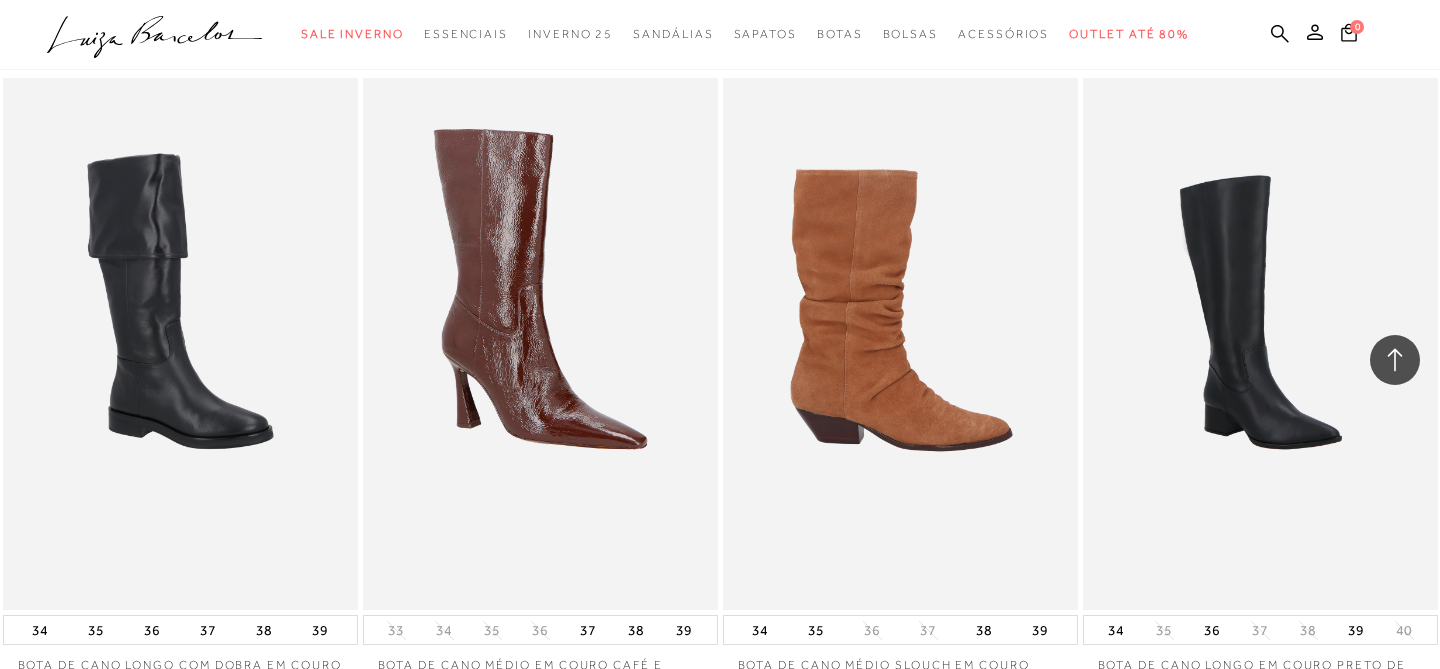 click at bounding box center (901, 344) 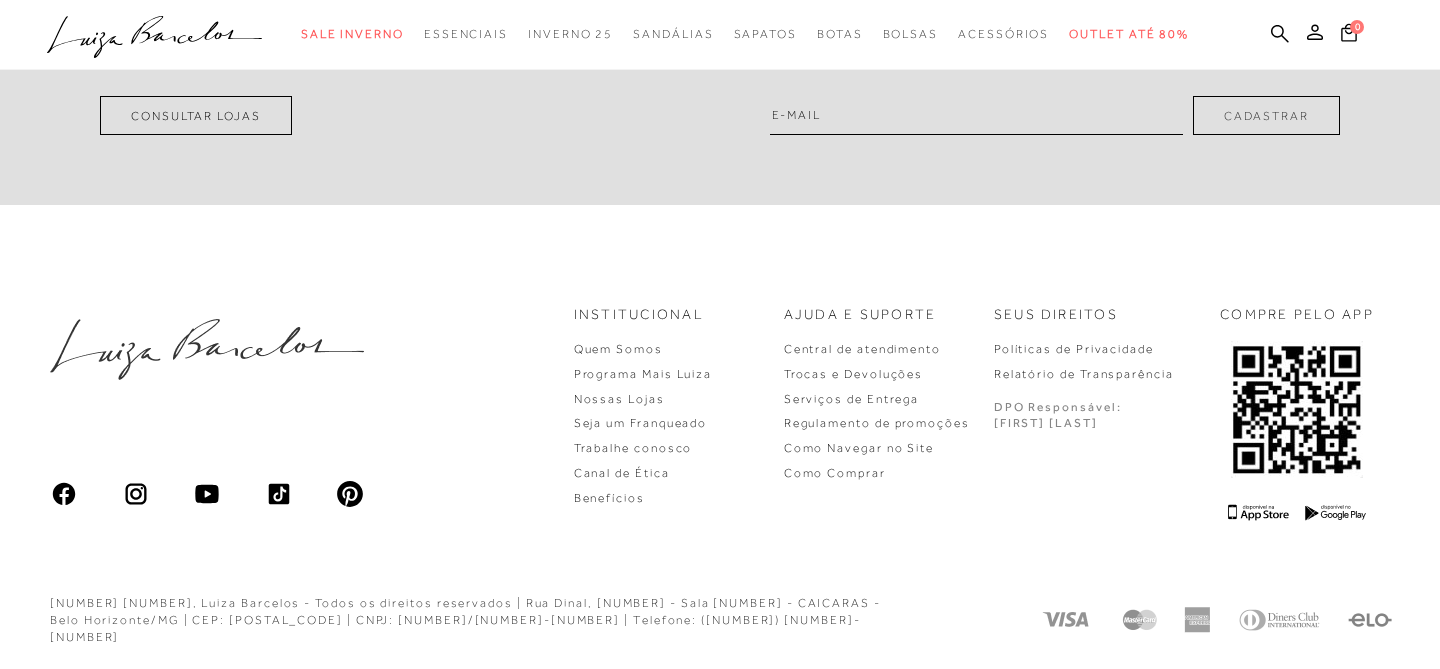 scroll, scrollTop: 0, scrollLeft: 0, axis: both 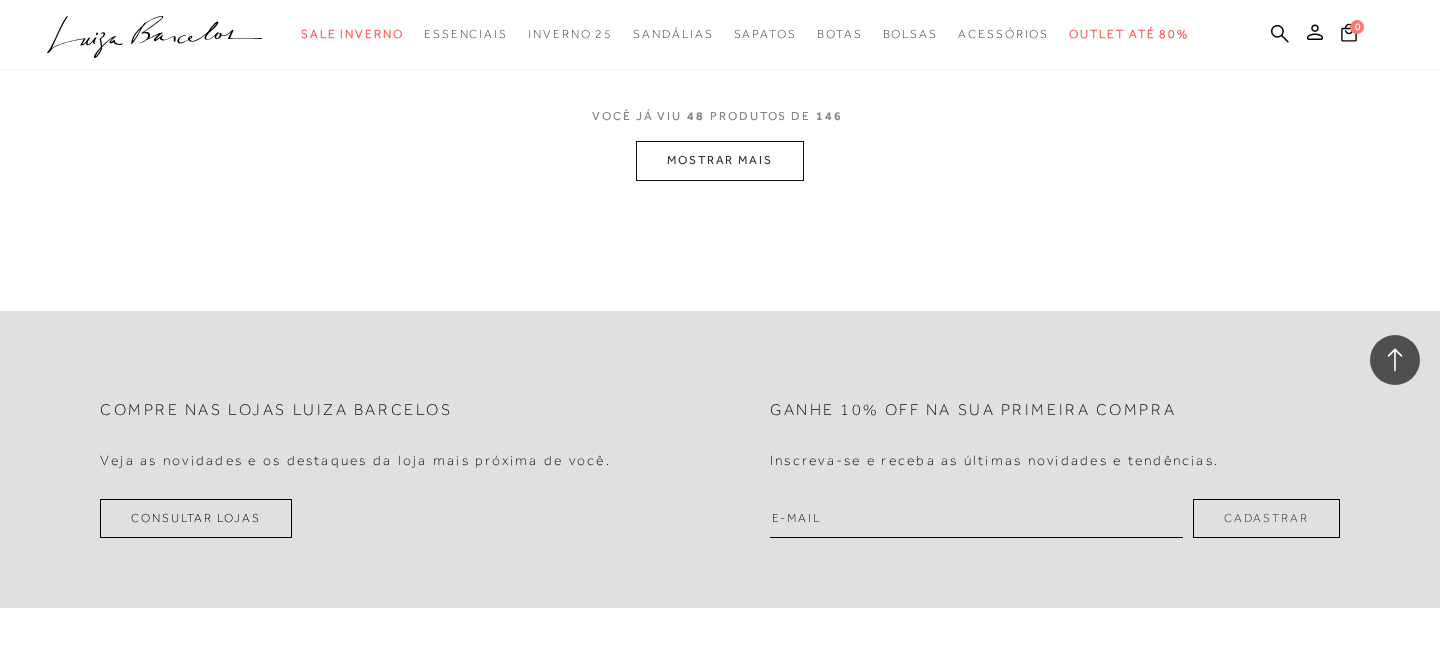 click on "MOSTRAR MAIS" at bounding box center [720, 160] 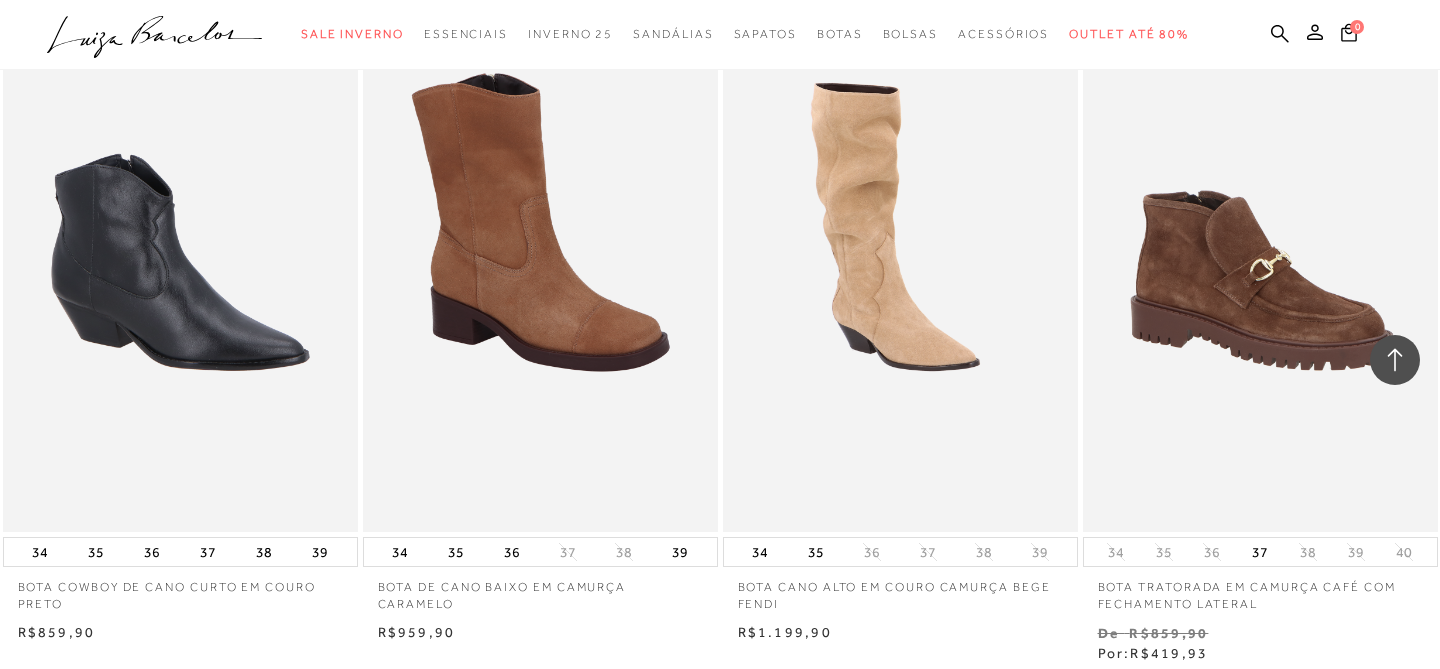 scroll, scrollTop: 8765, scrollLeft: 0, axis: vertical 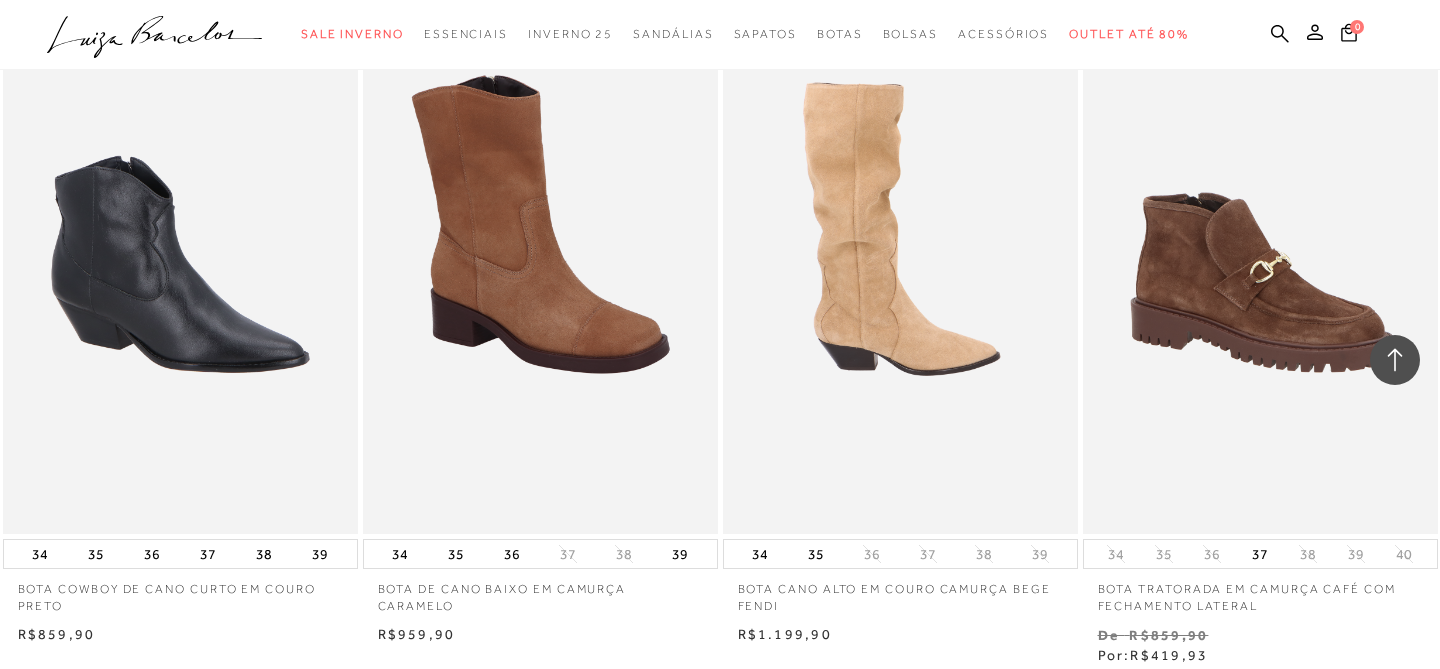 click at bounding box center (901, 267) 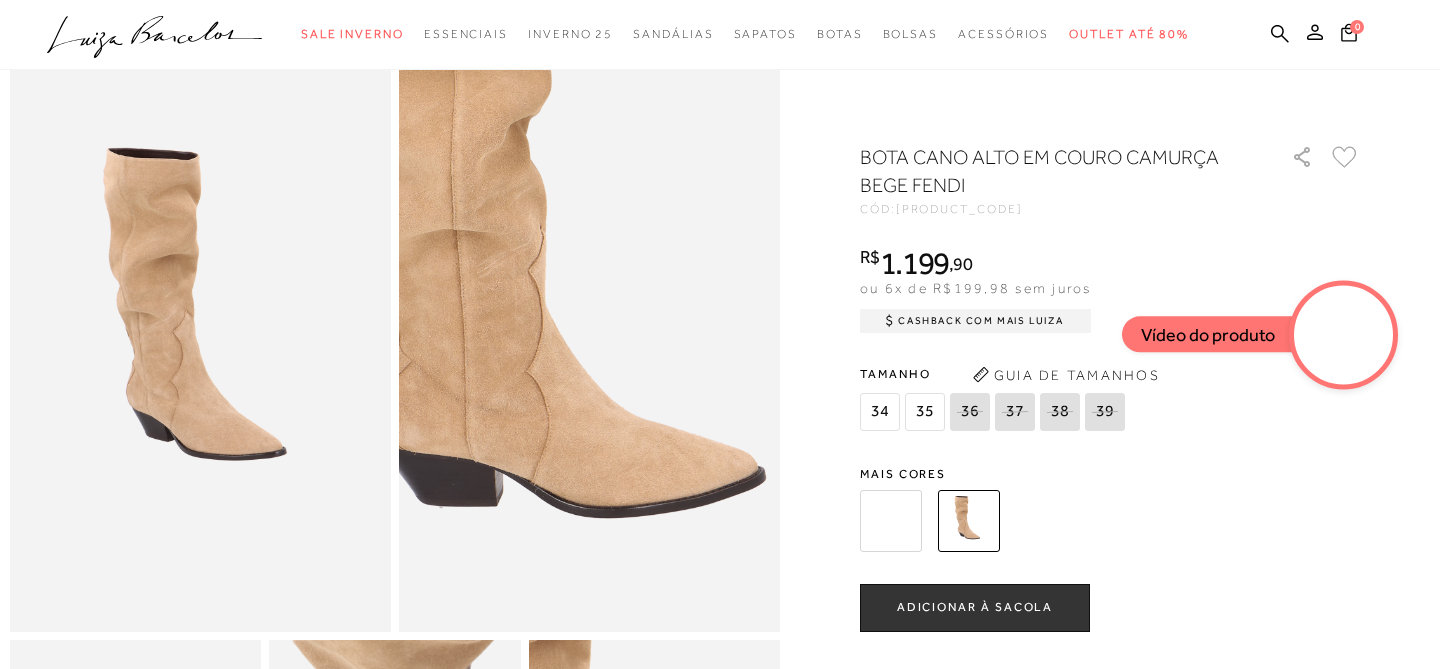 scroll, scrollTop: 89, scrollLeft: 0, axis: vertical 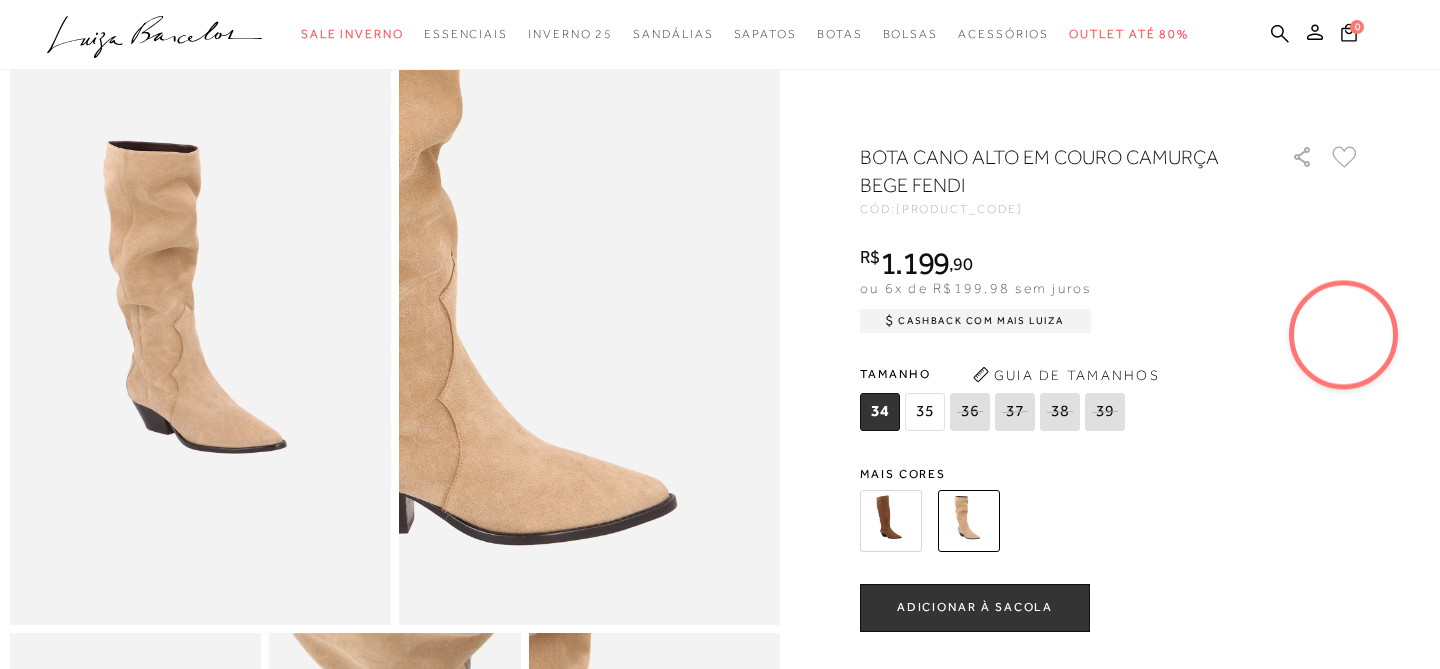 click at bounding box center [200, 339] 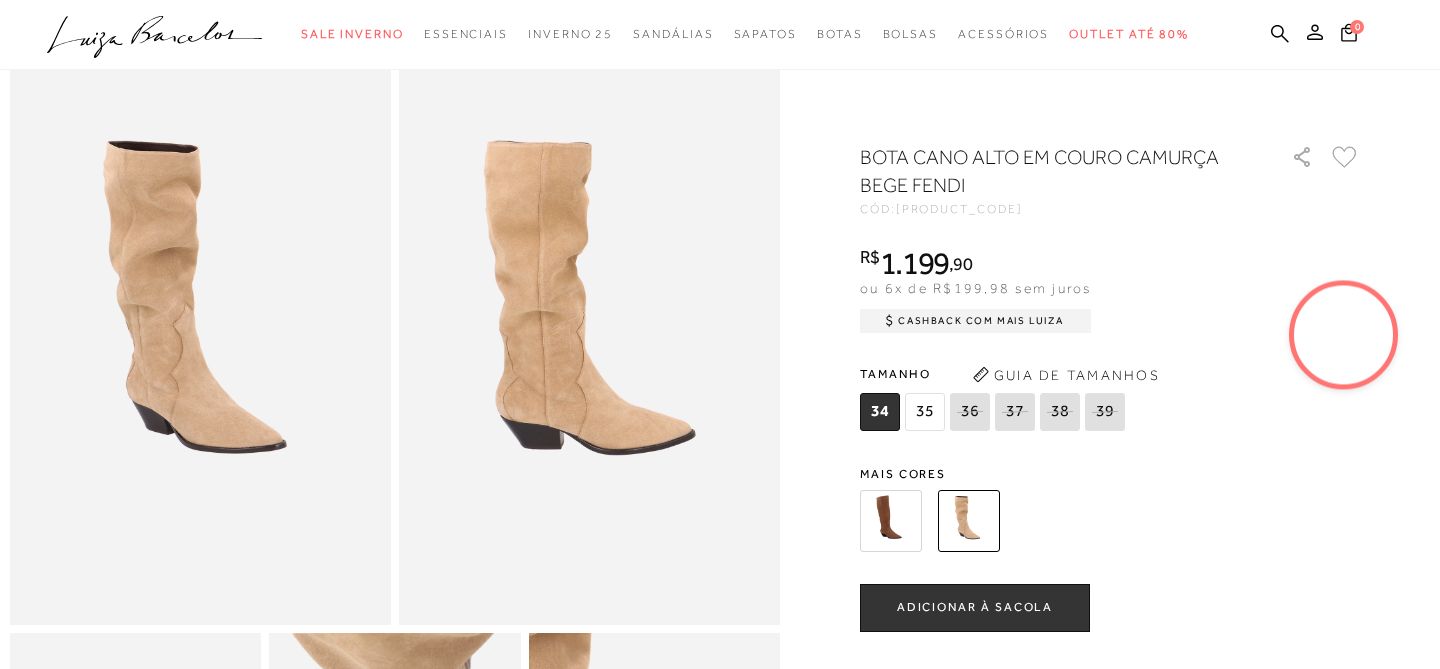 click at bounding box center [1344, 335] 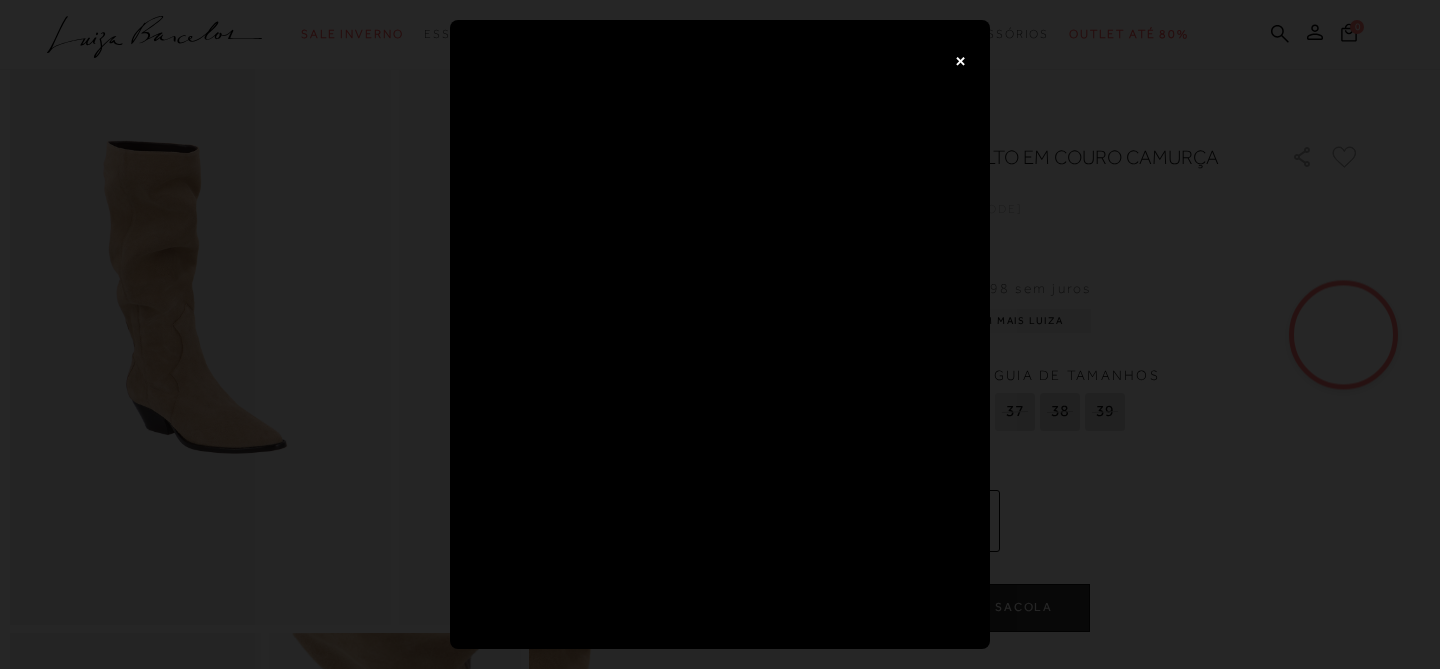 click on "×" at bounding box center [960, 60] 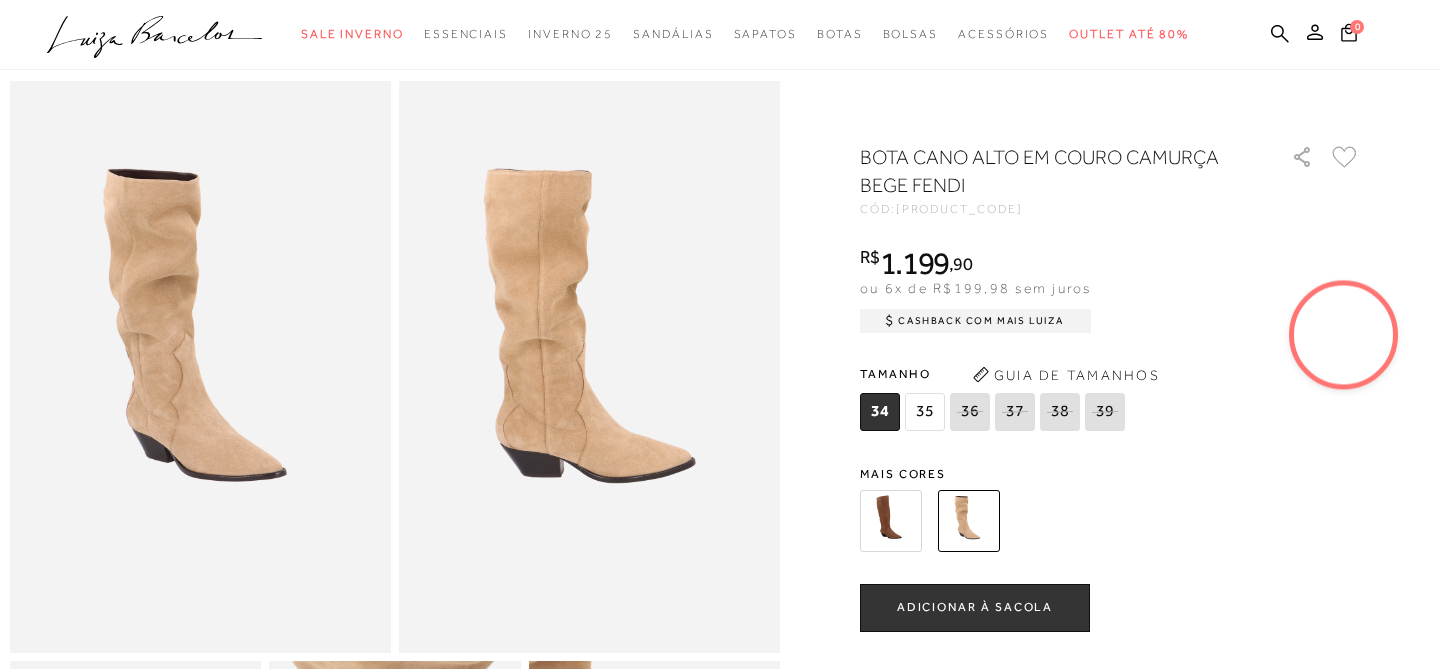 scroll, scrollTop: 0, scrollLeft: 0, axis: both 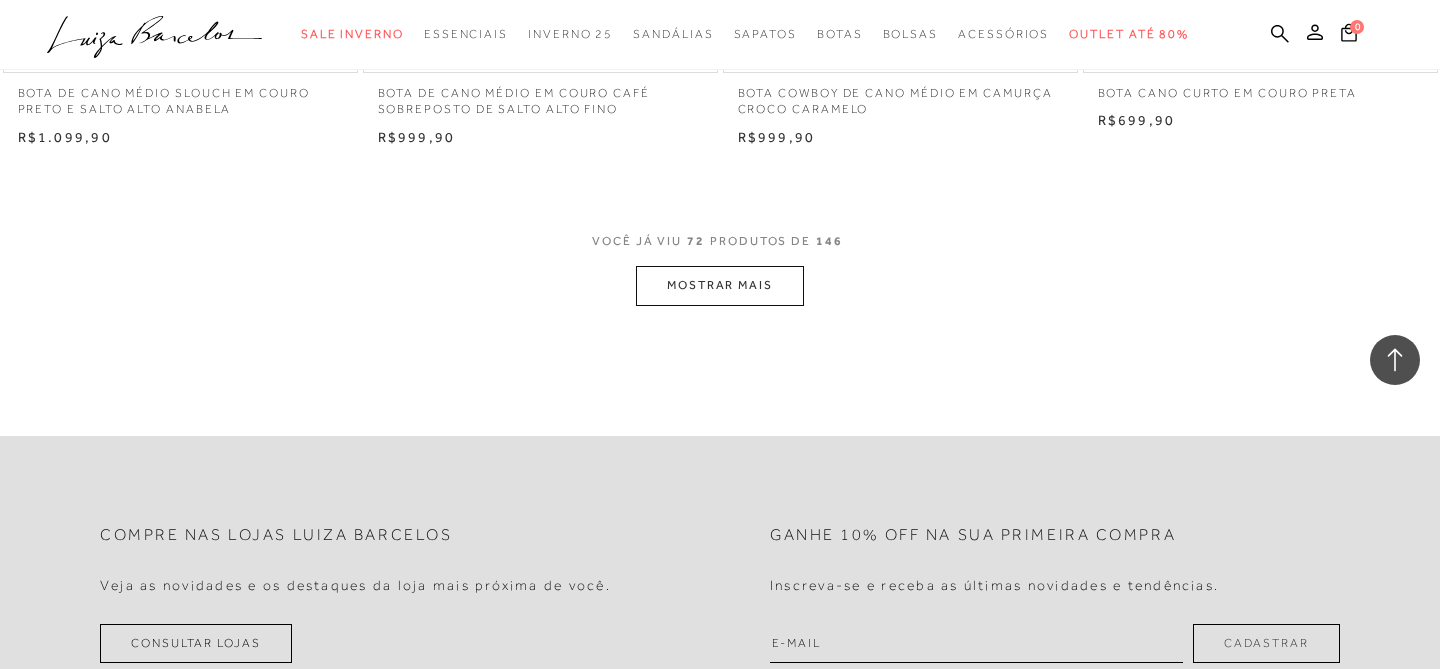 click on "MOSTRAR MAIS" at bounding box center (720, 285) 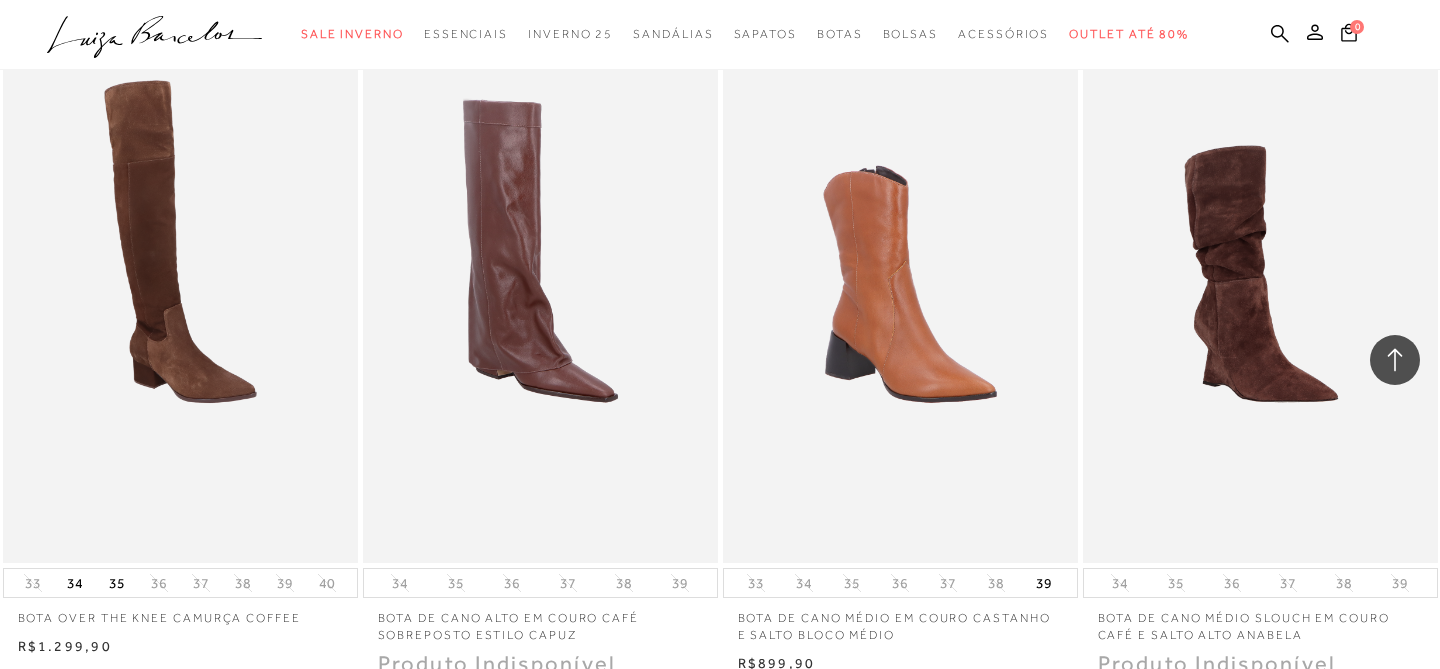 scroll, scrollTop: 14723, scrollLeft: 0, axis: vertical 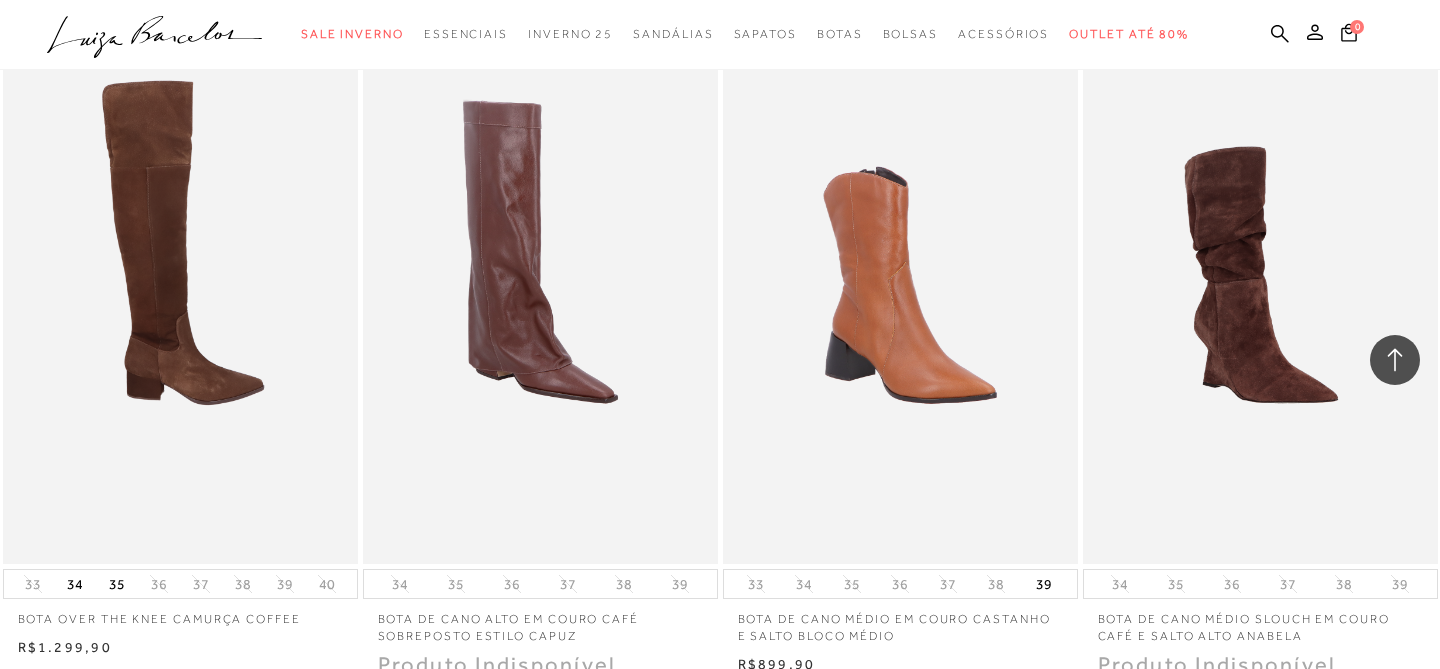 click at bounding box center [181, 298] 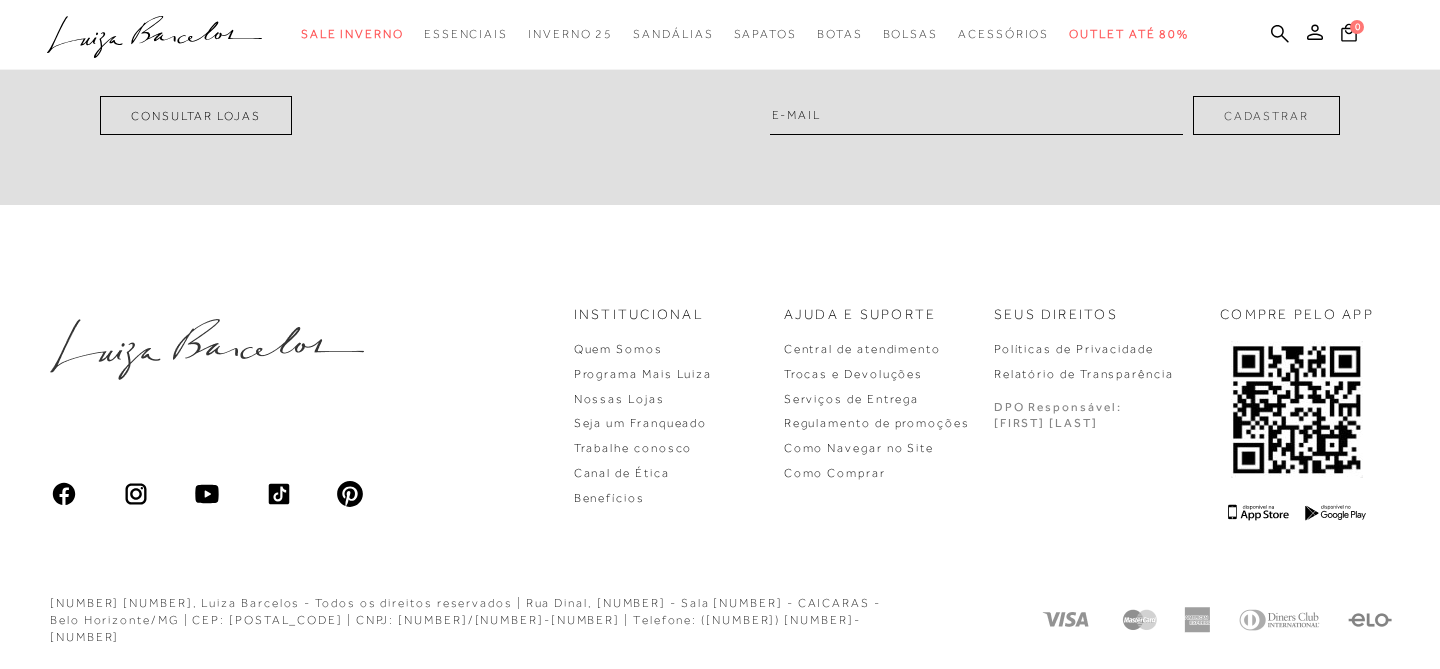 scroll, scrollTop: 0, scrollLeft: 0, axis: both 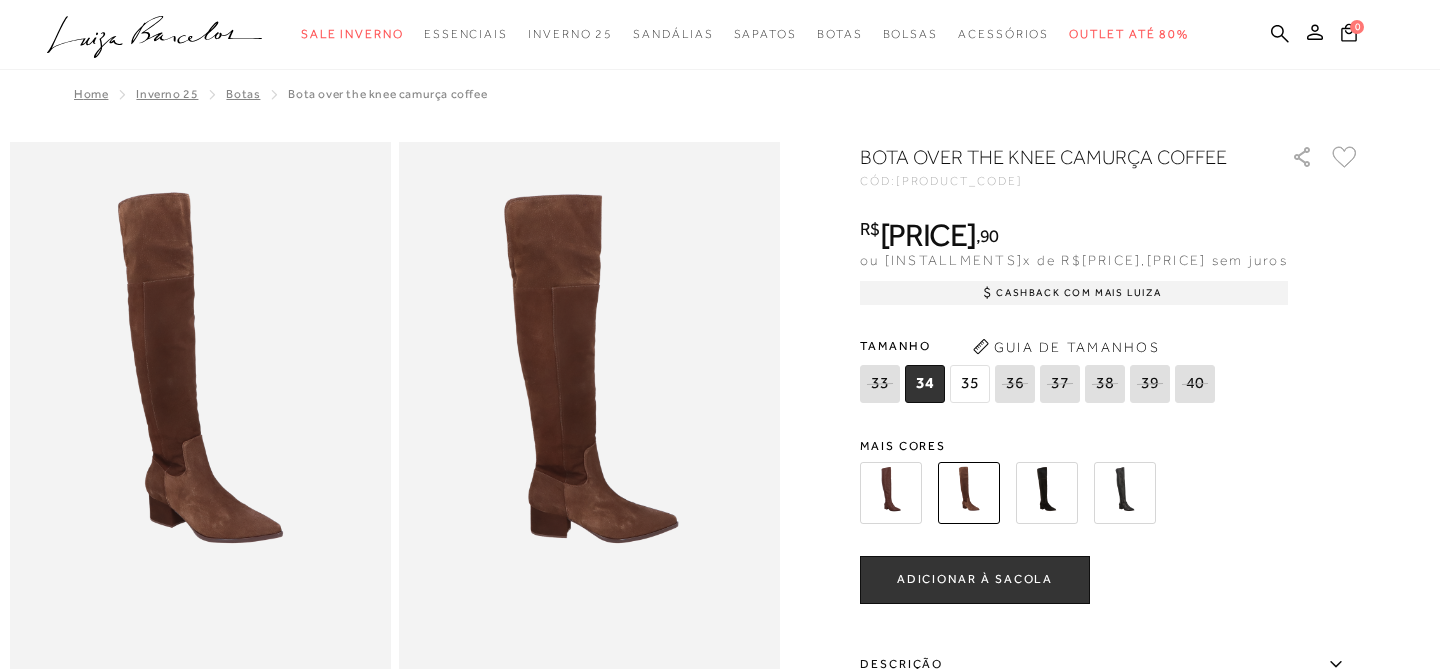 click at bounding box center [891, 493] 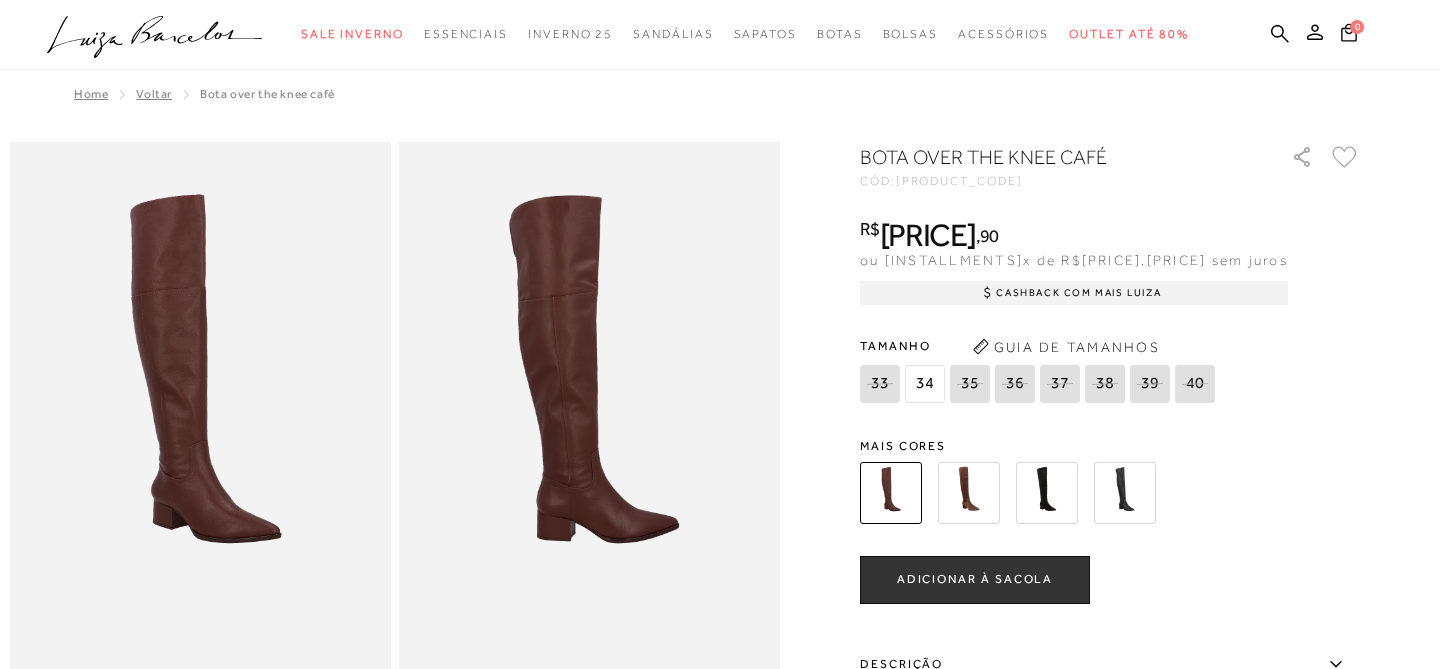 click on "Bota over the knee café
CÓD:
[PRODUCT_CODE]
×
É necessário selecionar um tamanho para adicionar o produto como favorito.
R$ [PRICE] , [PRICE]
ou [INSTALLMENTS]x de R$[PRICE],[PRICE] sem juros
Cashback com Mais Luiza
R$[PRICE],[PRICE]
[NUMBER]" at bounding box center [1110, 574] 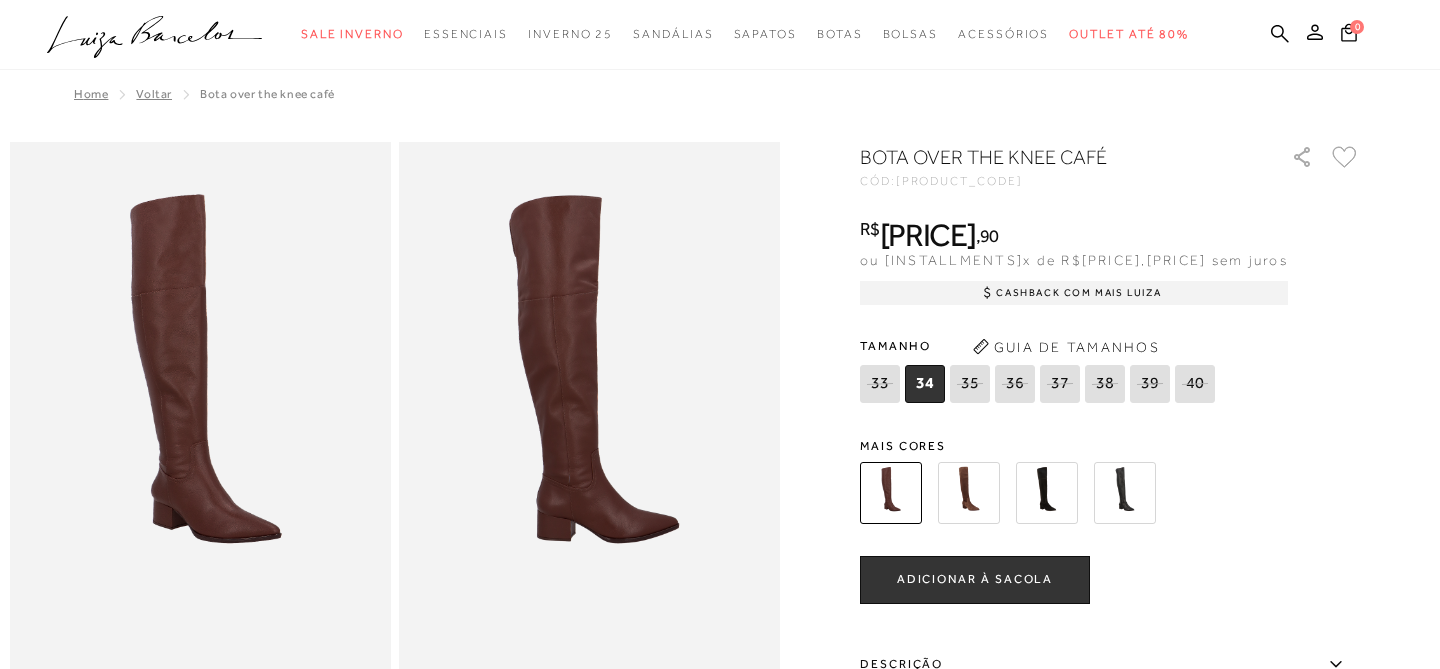 click at bounding box center [969, 493] 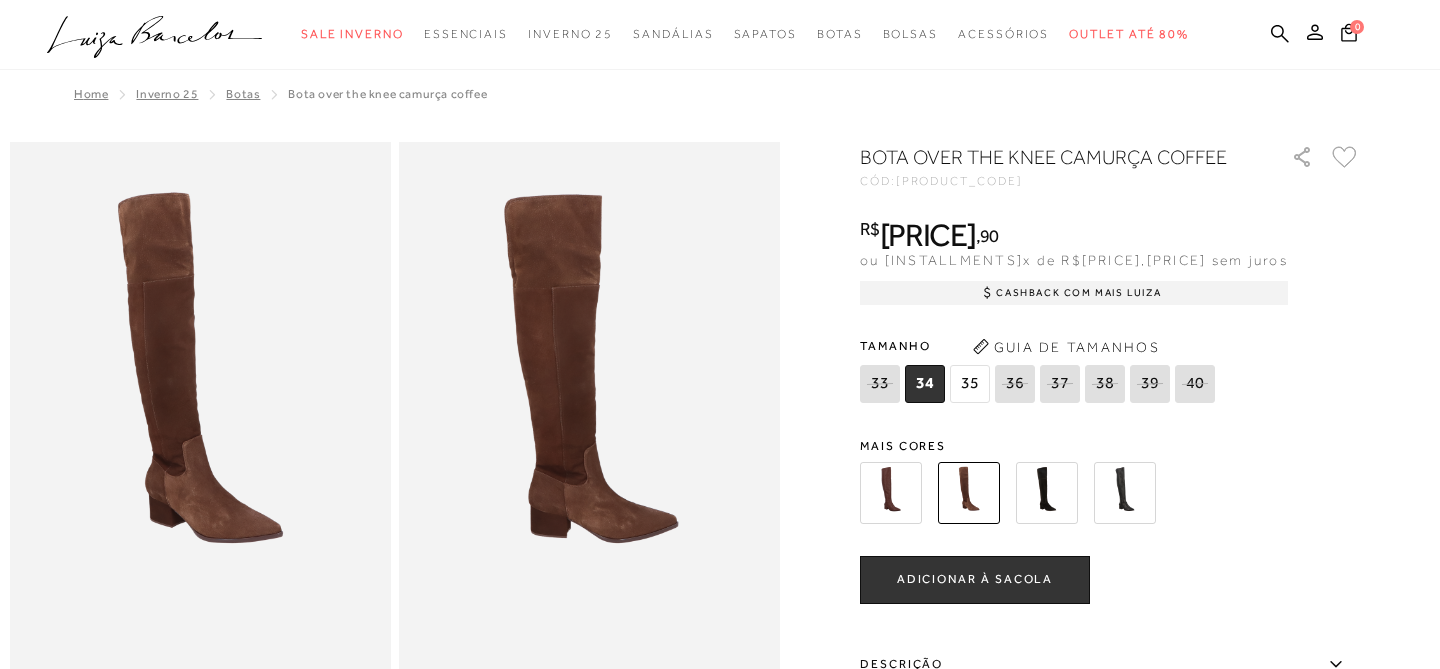 click at bounding box center [1047, 493] 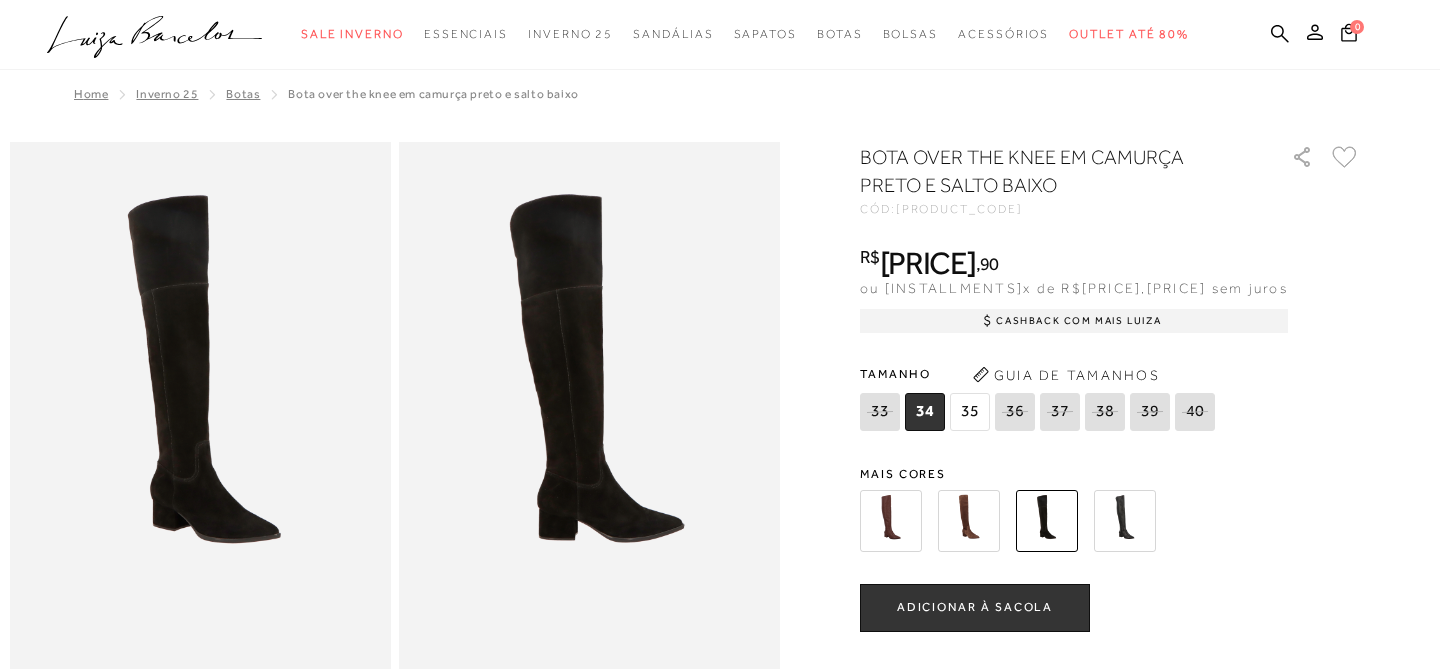 click at bounding box center [1125, 521] 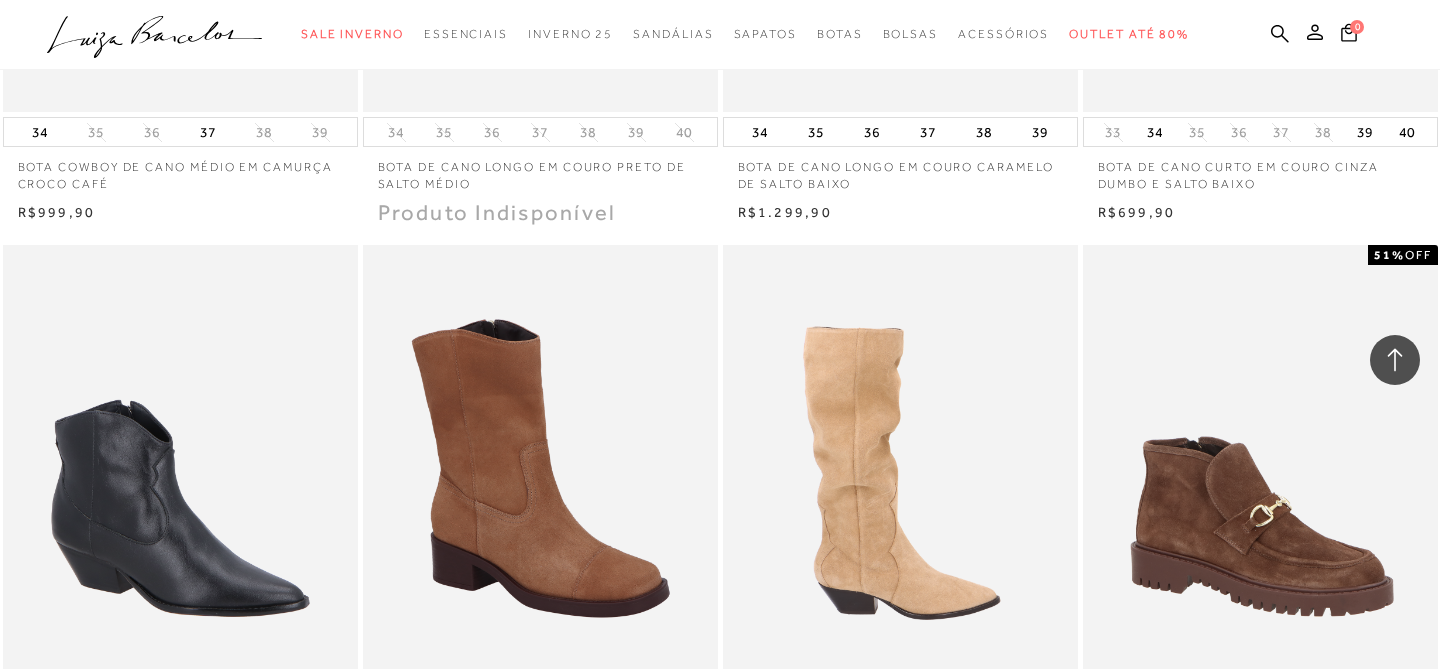 scroll, scrollTop: 8525, scrollLeft: 0, axis: vertical 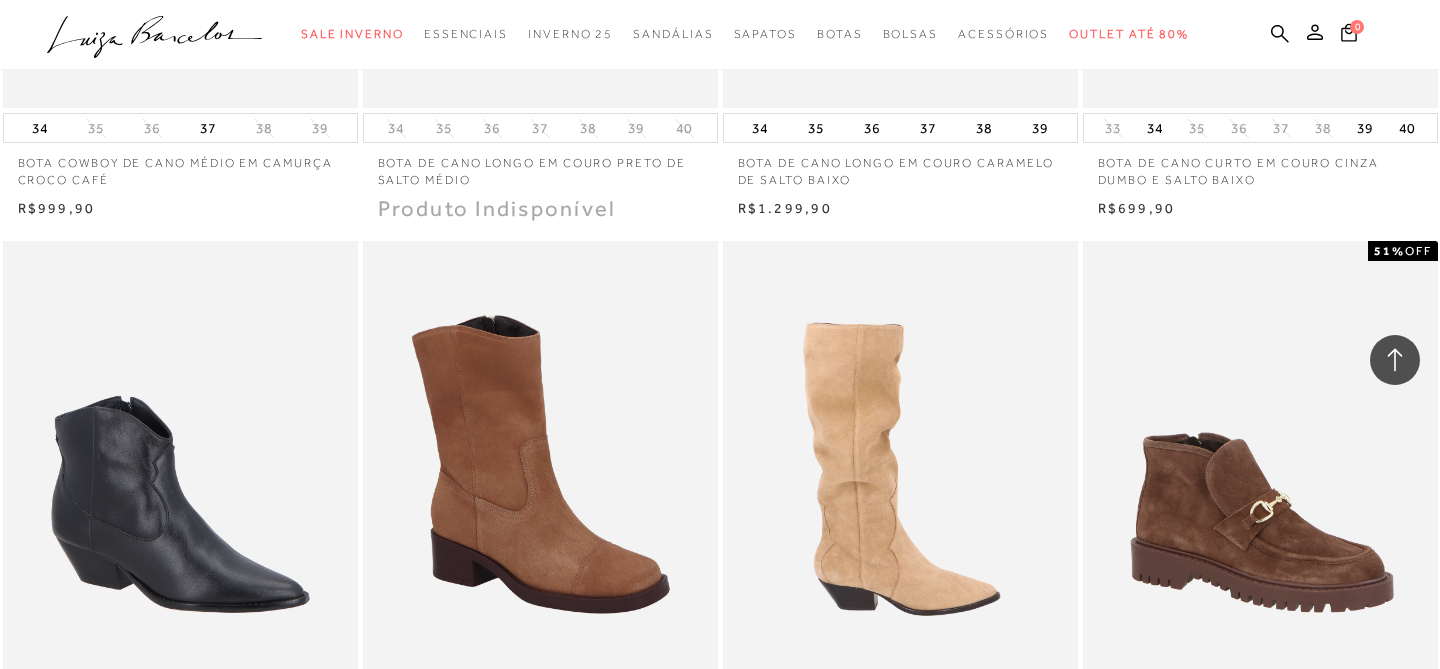 type 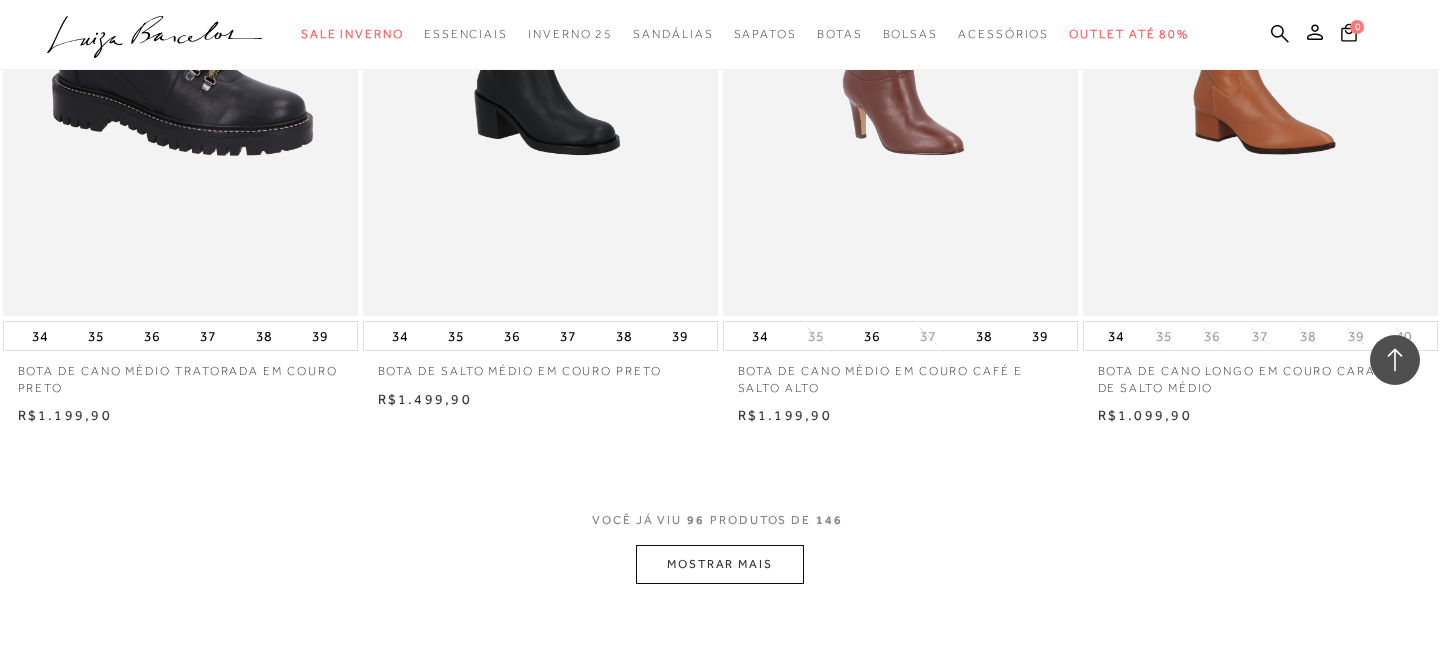 scroll, scrollTop: 15640, scrollLeft: 0, axis: vertical 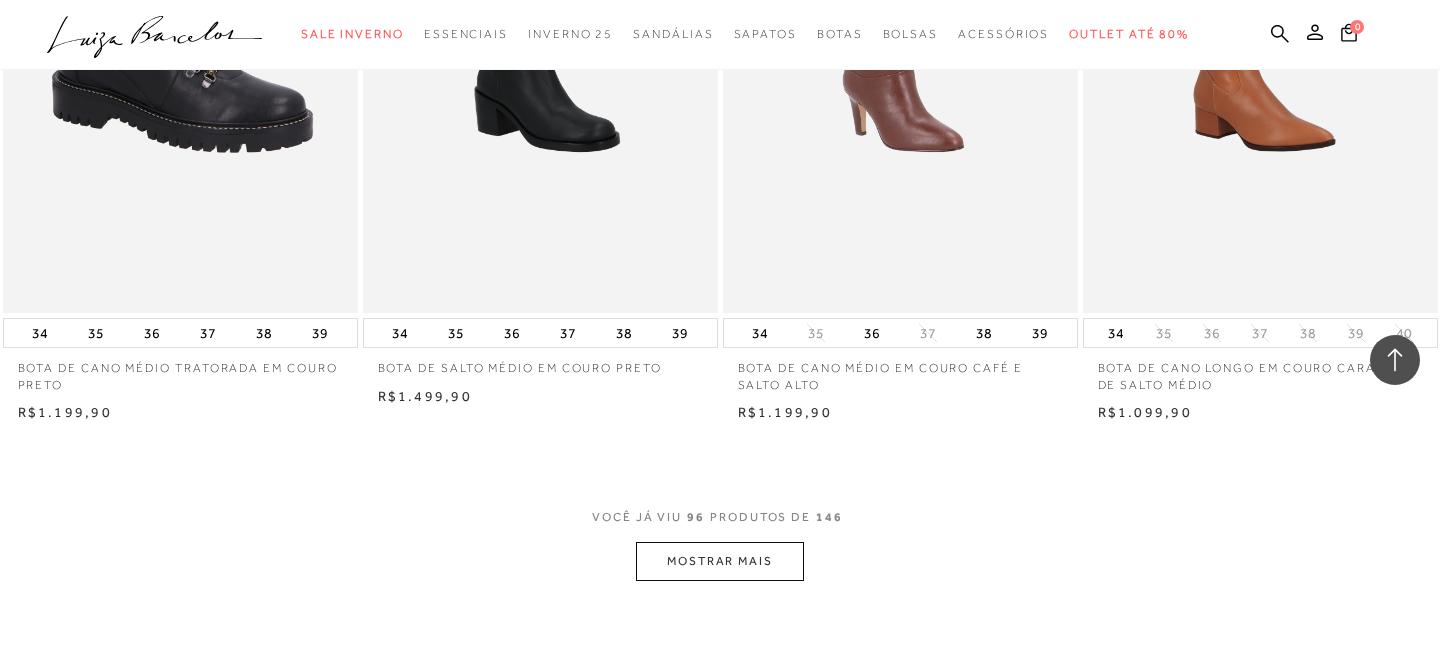 click on "MOSTRAR MAIS" at bounding box center (720, 561) 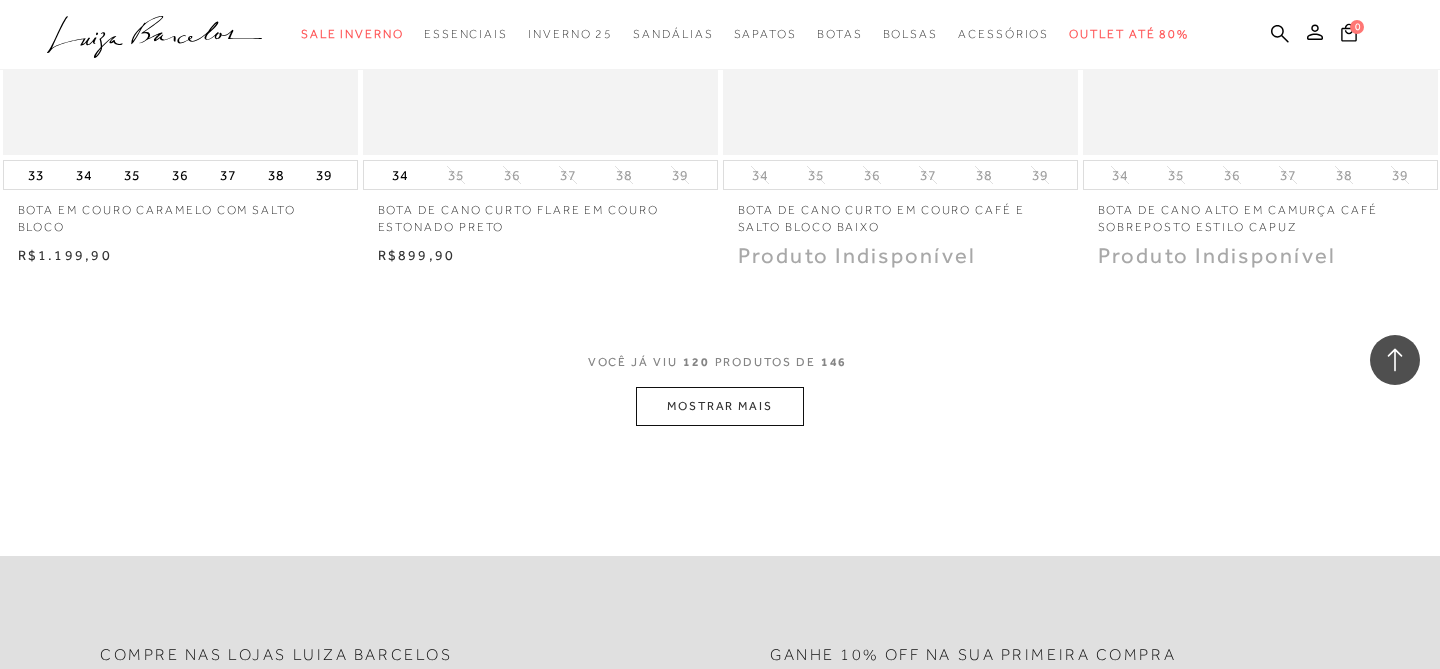 scroll, scrollTop: 19789, scrollLeft: 0, axis: vertical 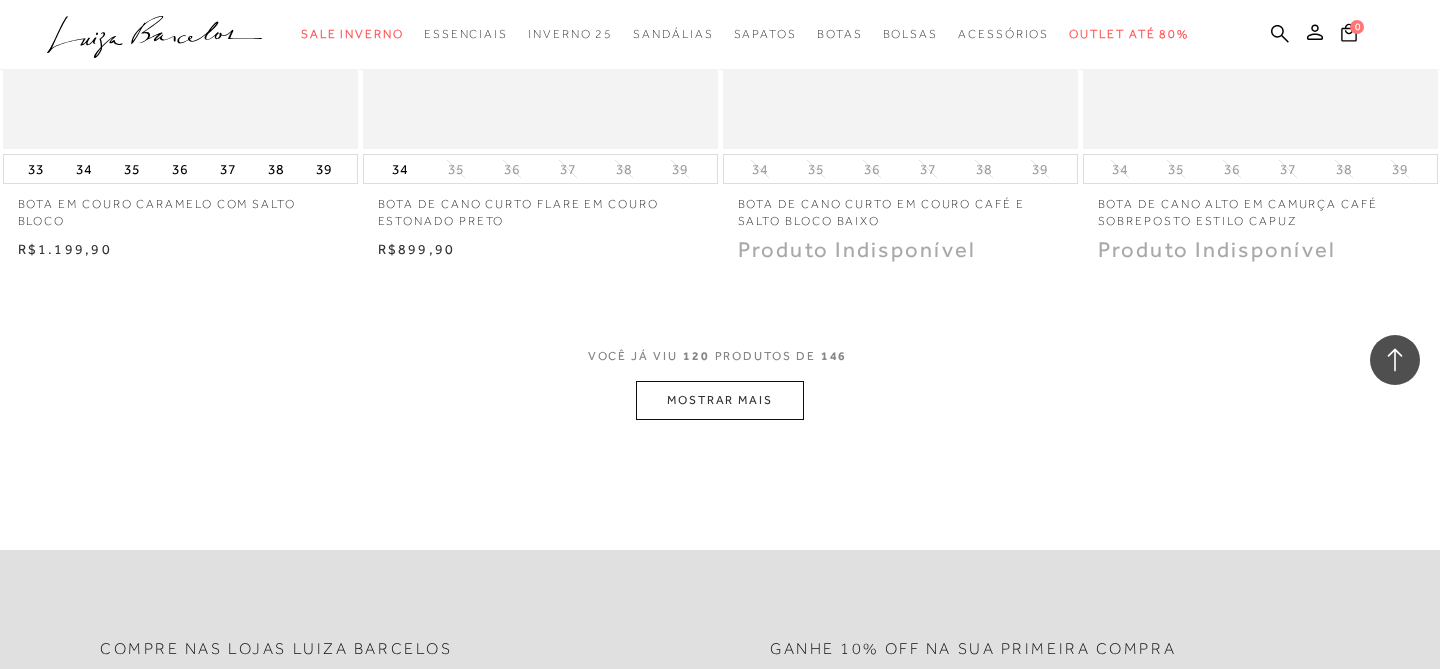 click on "MOSTRAR MAIS" at bounding box center (720, 400) 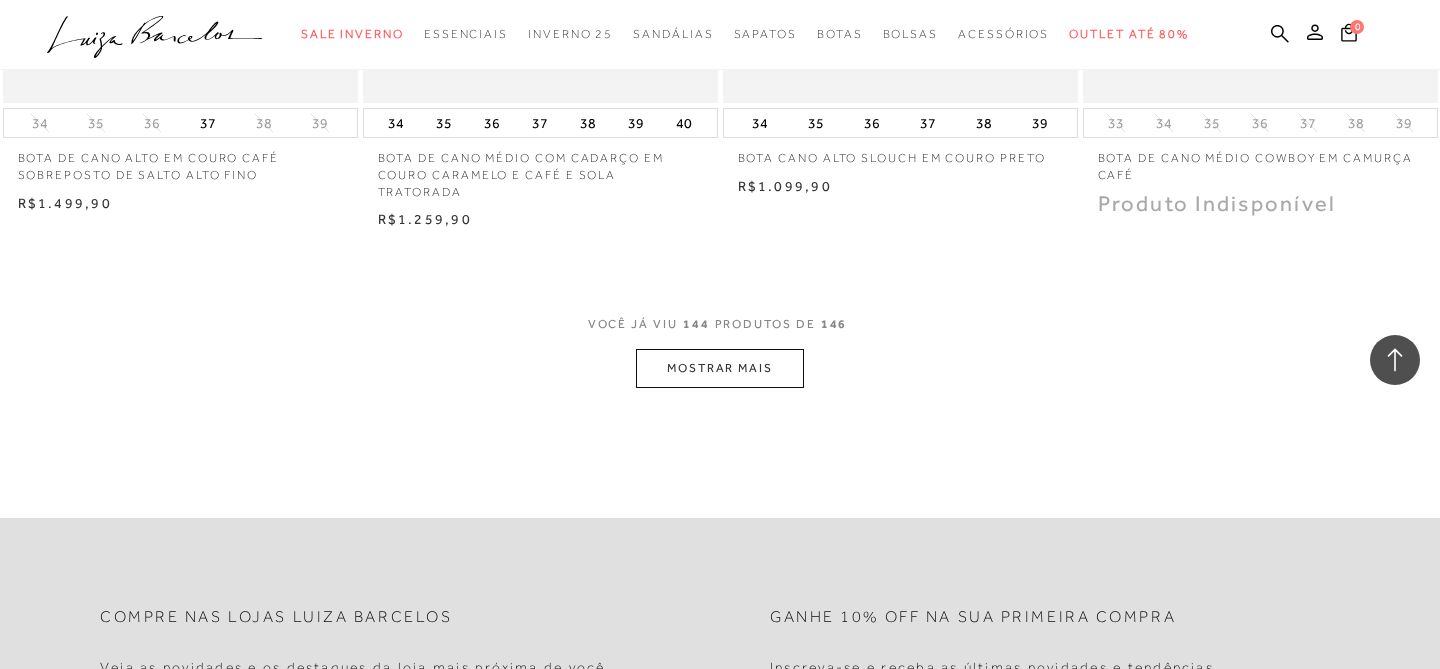 scroll, scrollTop: 23846, scrollLeft: 0, axis: vertical 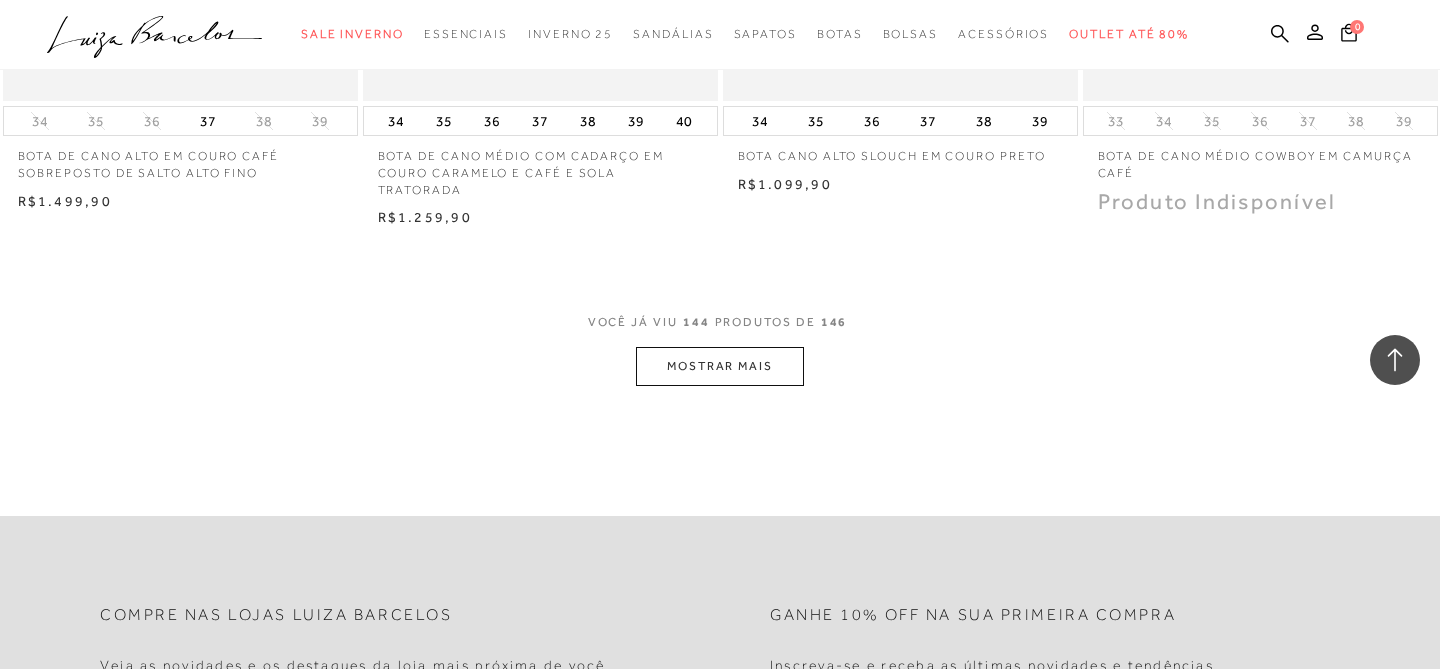 click on "MOSTRAR MAIS" at bounding box center [720, 366] 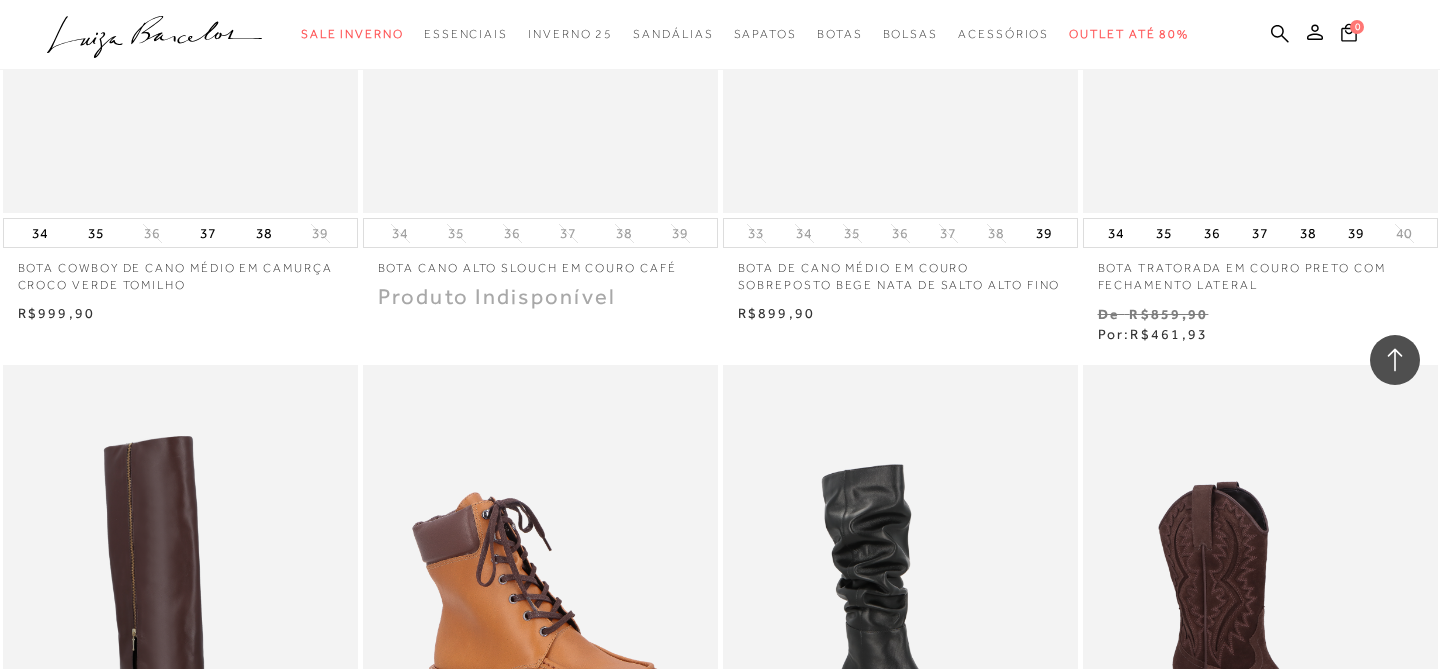 scroll, scrollTop: 23036, scrollLeft: 0, axis: vertical 